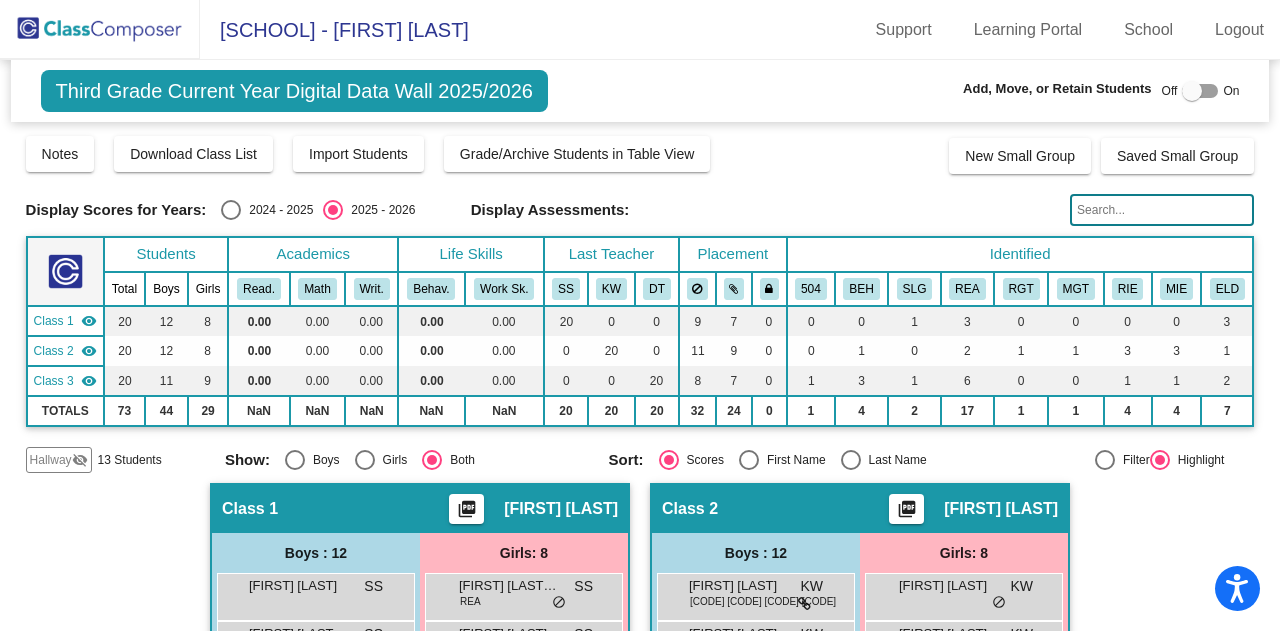 scroll, scrollTop: 0, scrollLeft: 0, axis: both 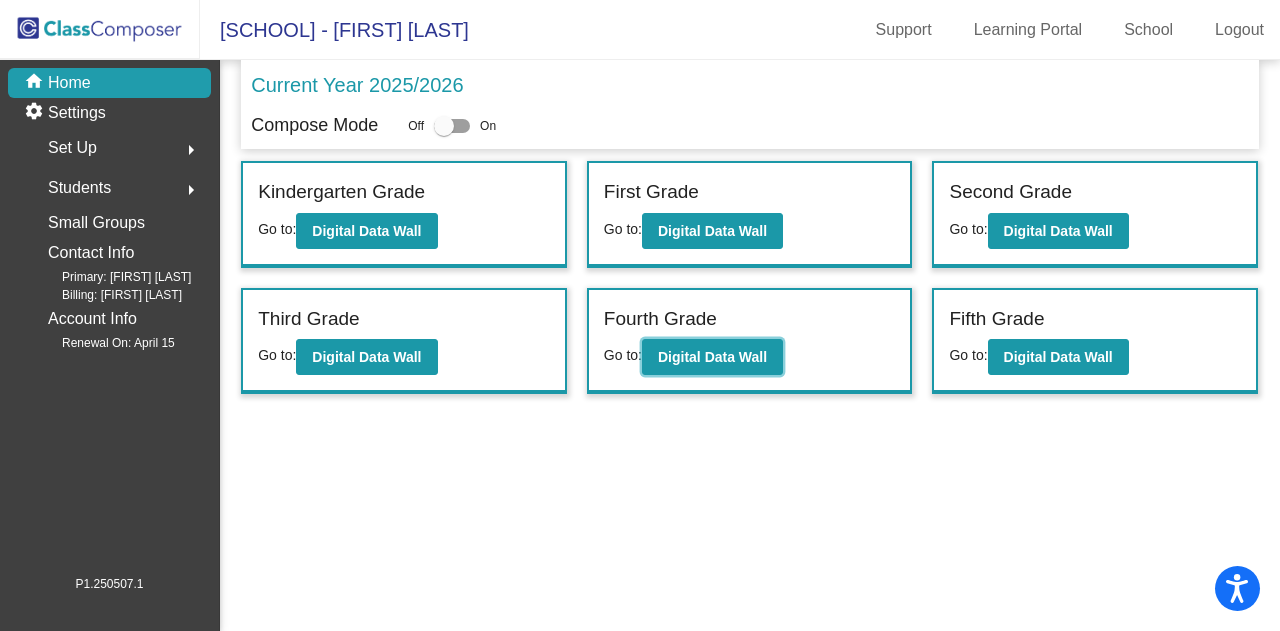 click on "Digital Data Wall" 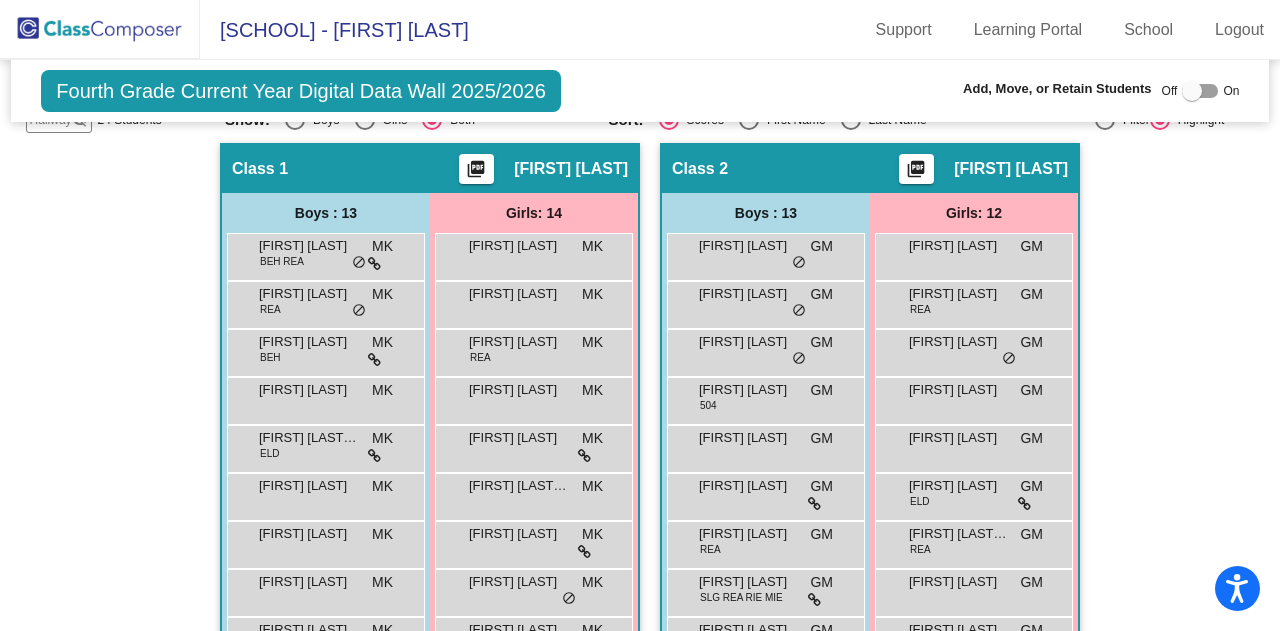 scroll, scrollTop: 312, scrollLeft: 0, axis: vertical 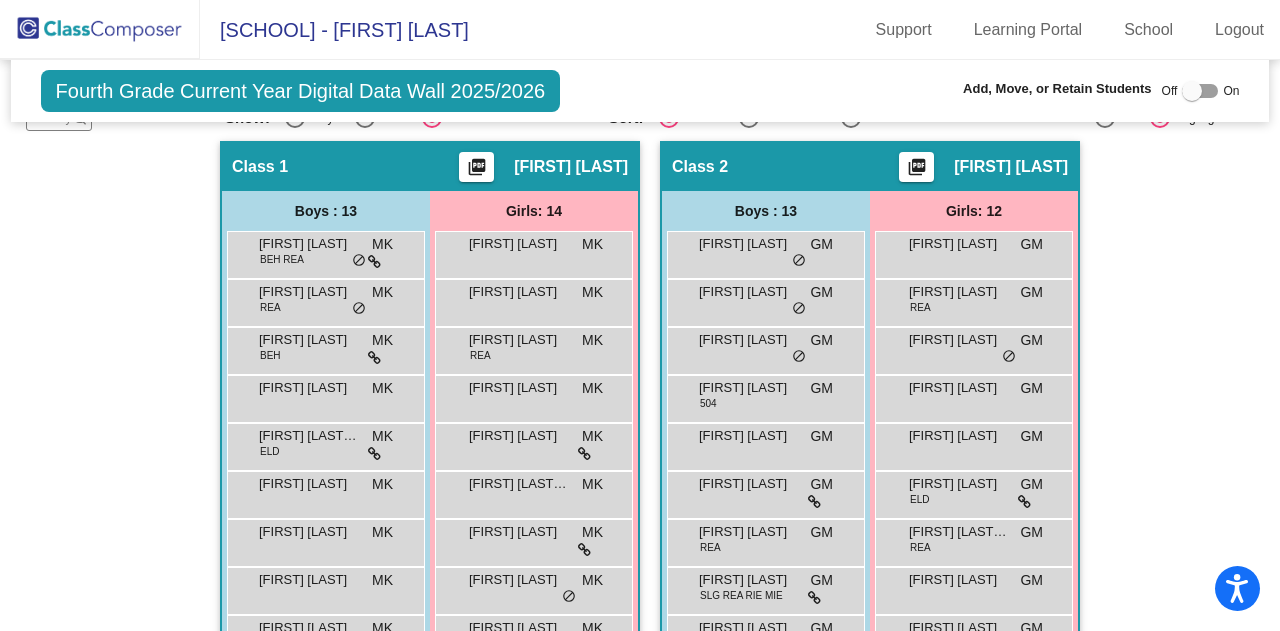 click on "MK" at bounding box center (382, 244) 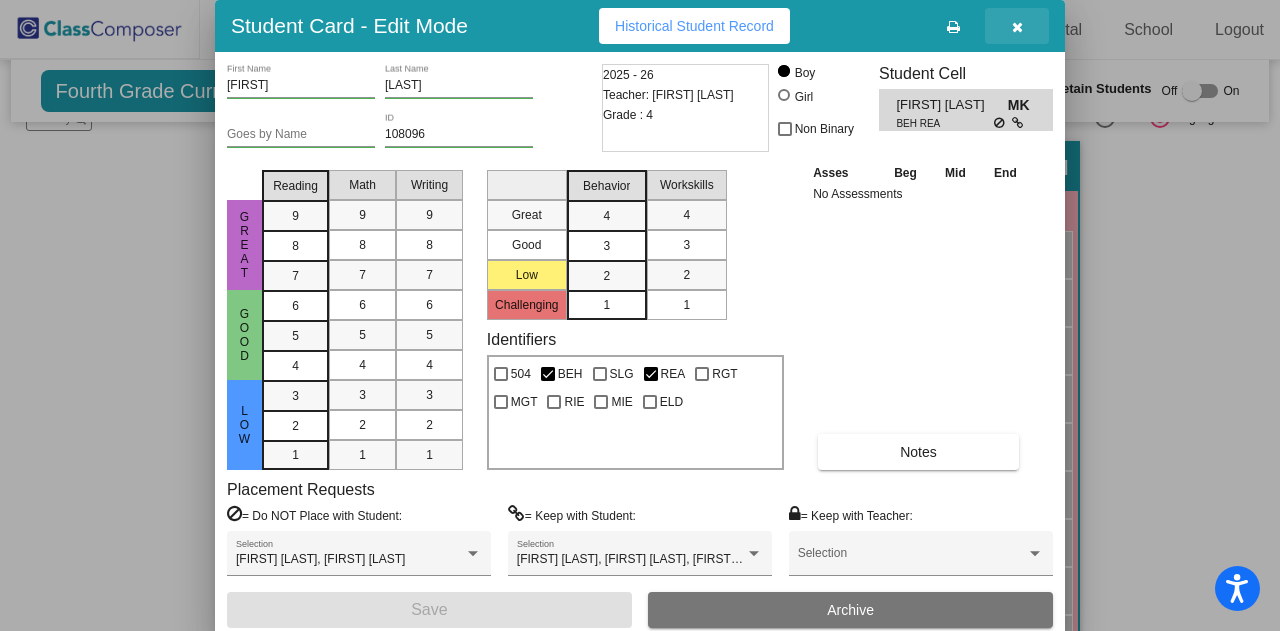 click at bounding box center [1017, 27] 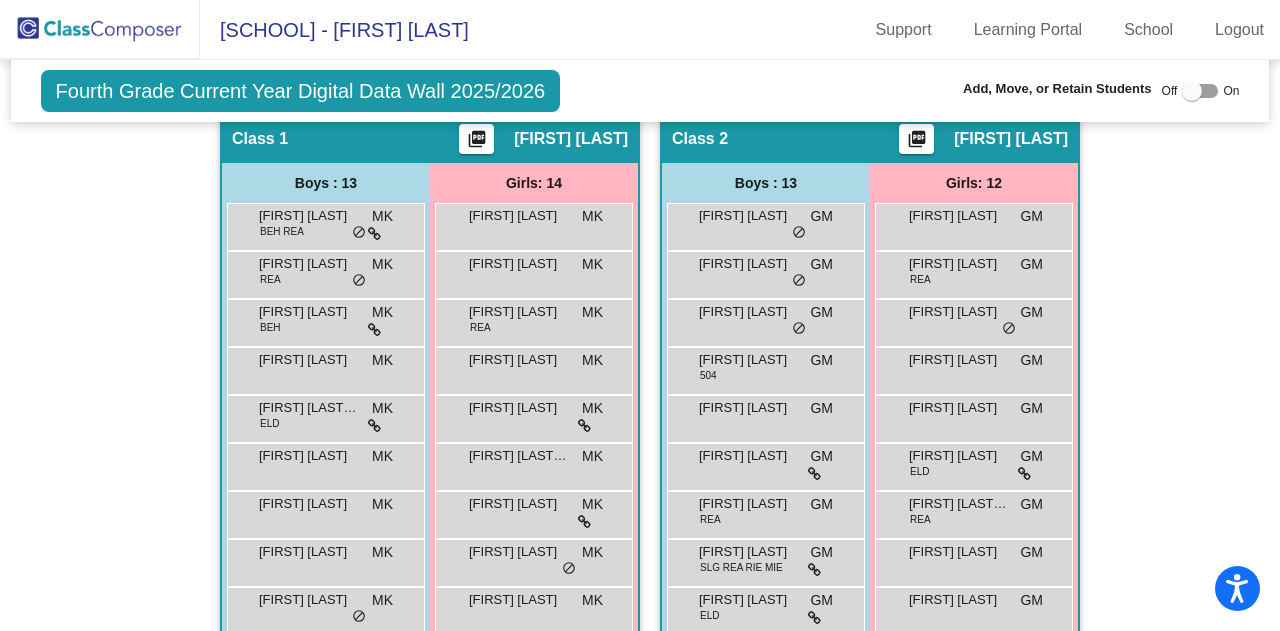 scroll, scrollTop: 340, scrollLeft: 0, axis: vertical 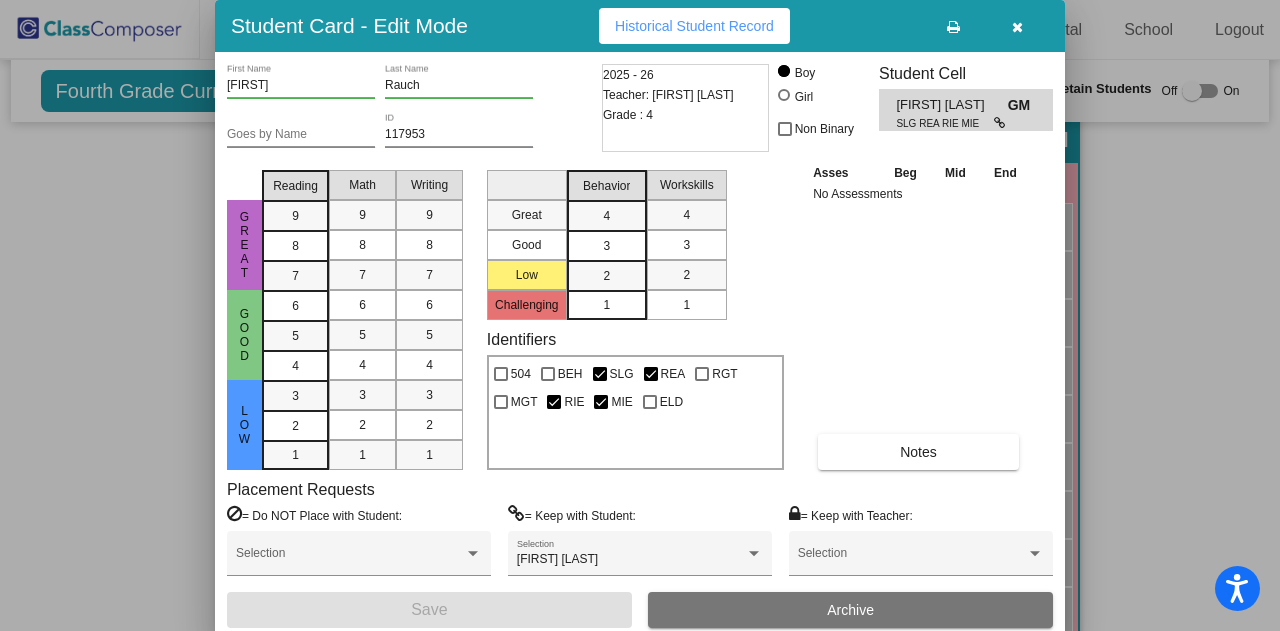 click at bounding box center (1017, 27) 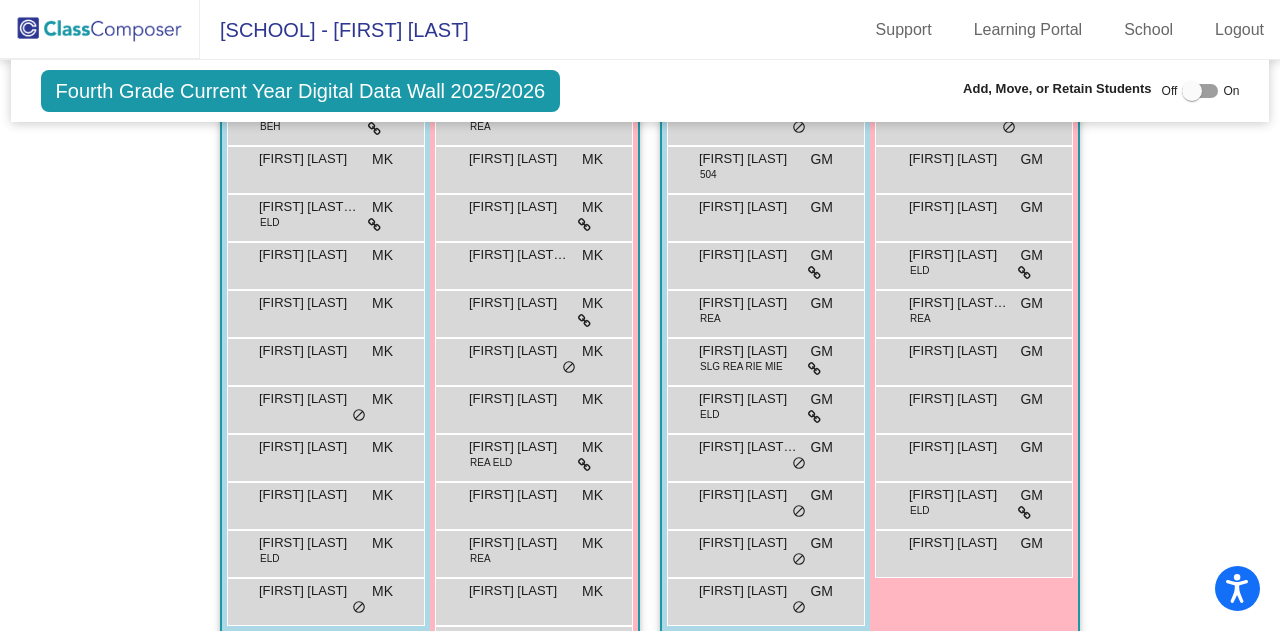 scroll, scrollTop: 543, scrollLeft: 0, axis: vertical 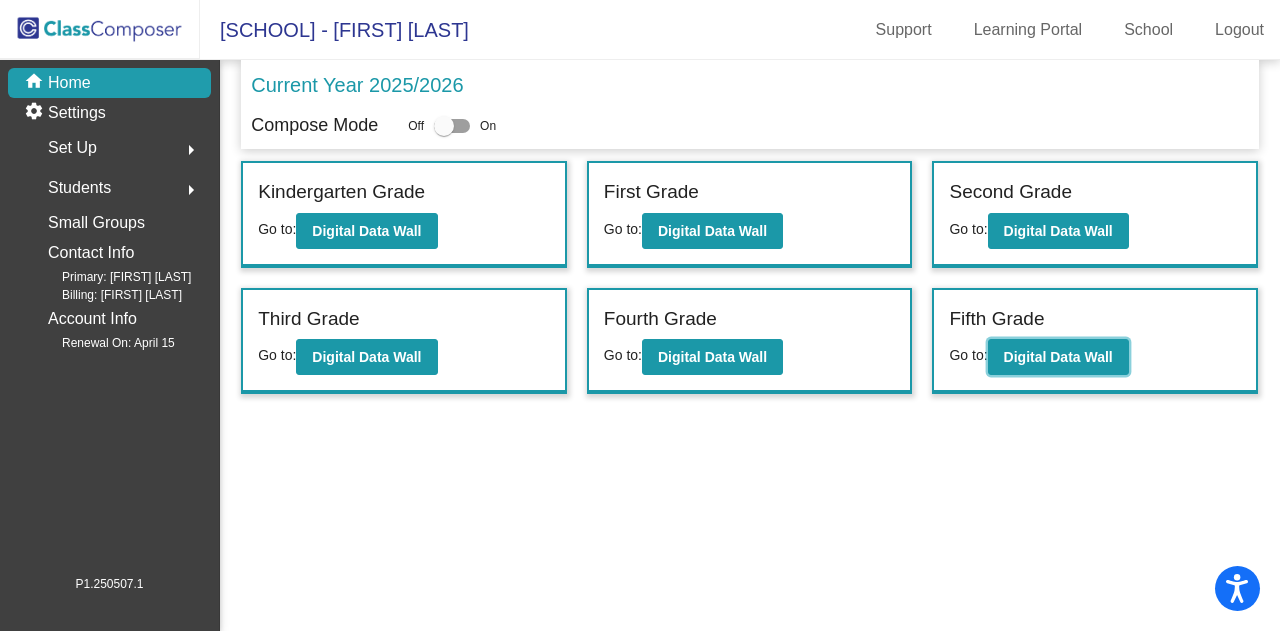 click on "Digital Data Wall" 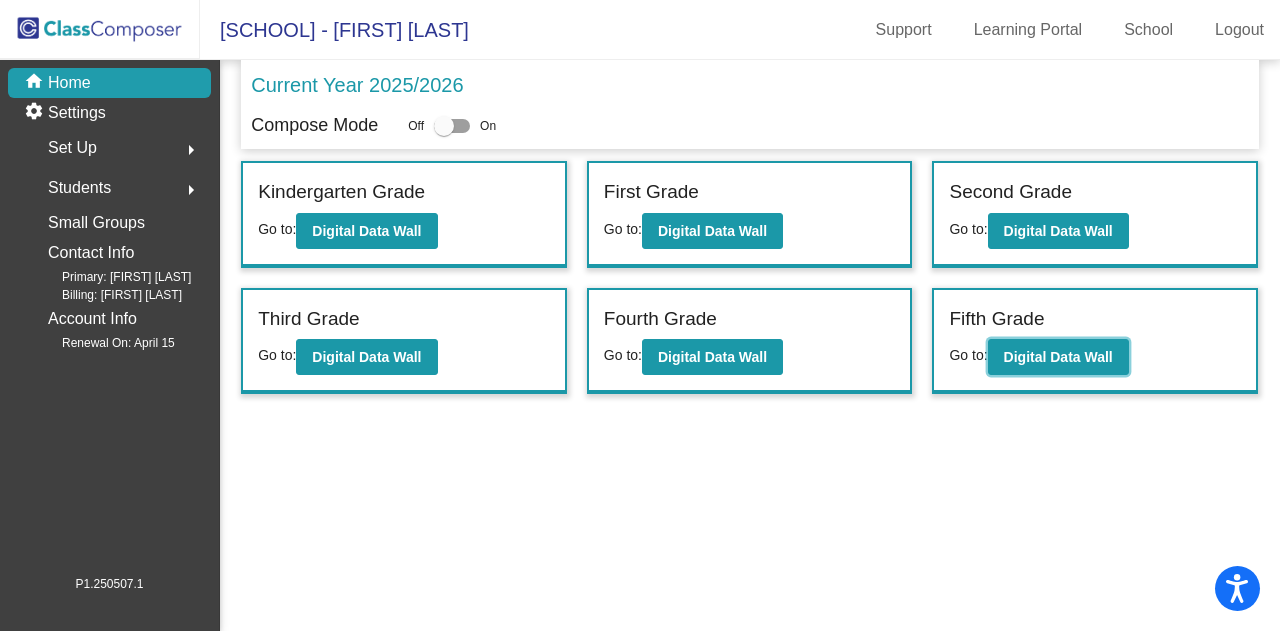 click on "Digital Data Wall" 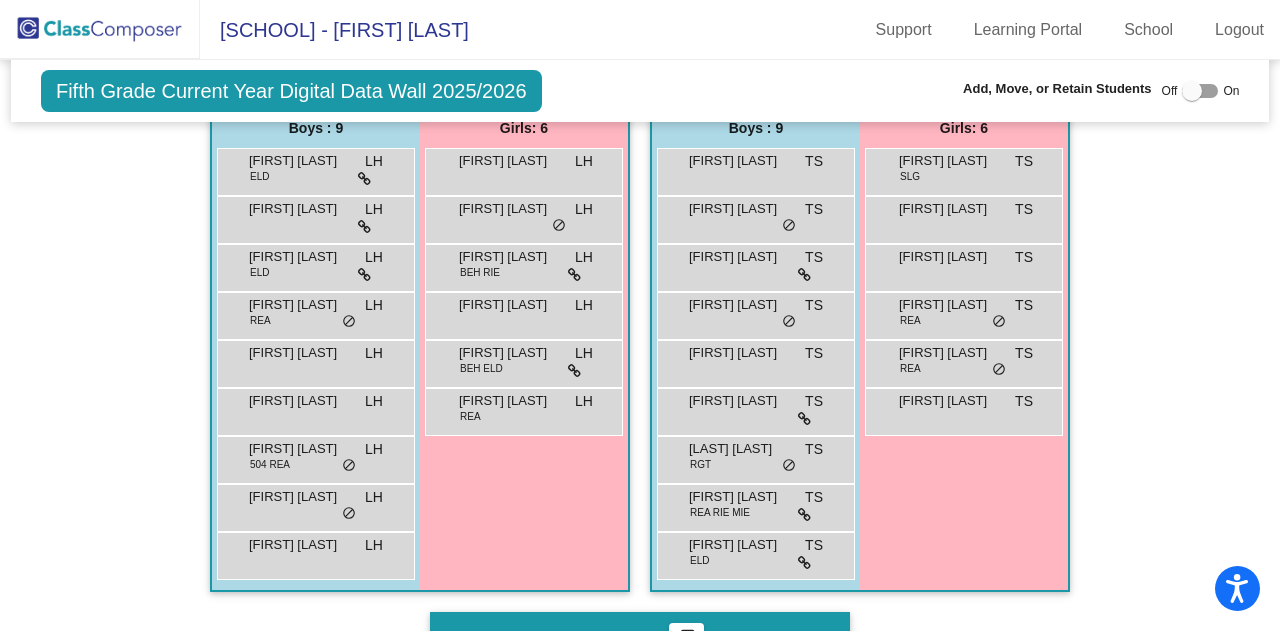 scroll, scrollTop: 433, scrollLeft: 0, axis: vertical 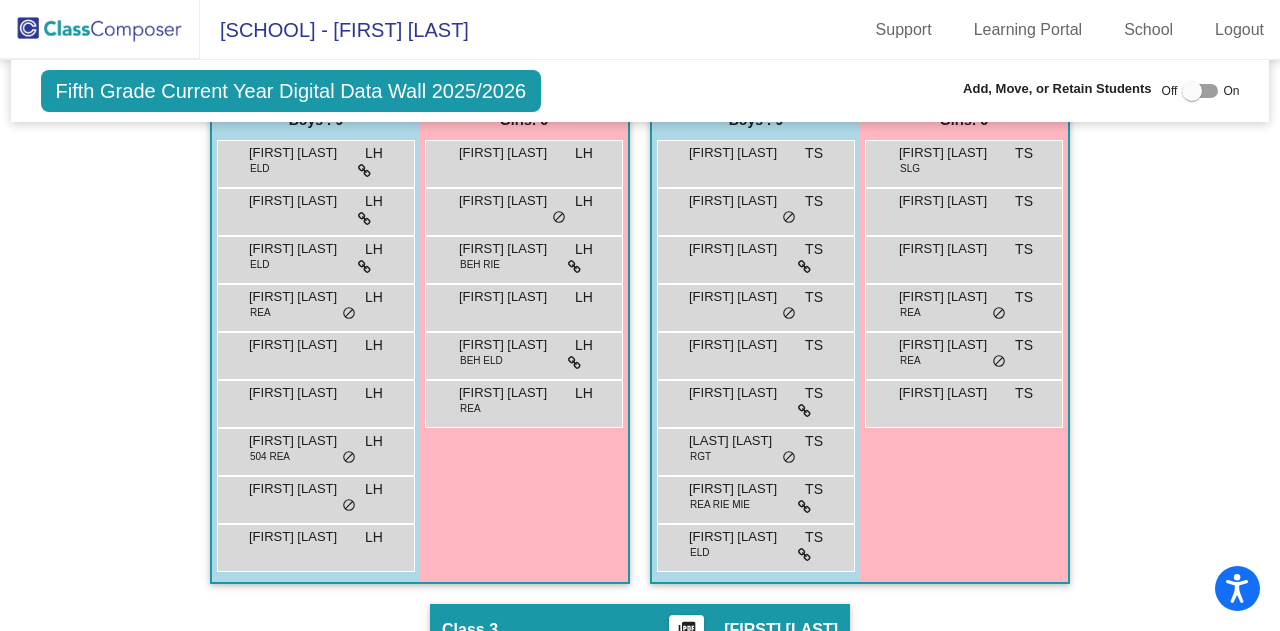 click on "[FIRST] [LAST]" at bounding box center [509, 345] 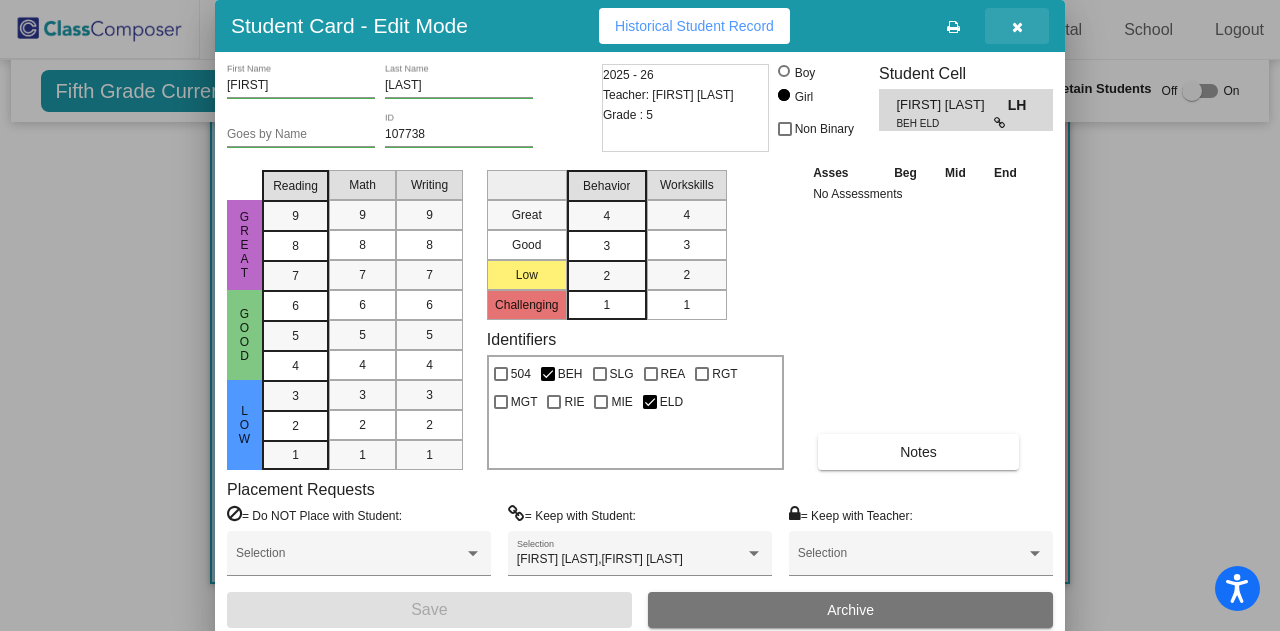click at bounding box center (1017, 27) 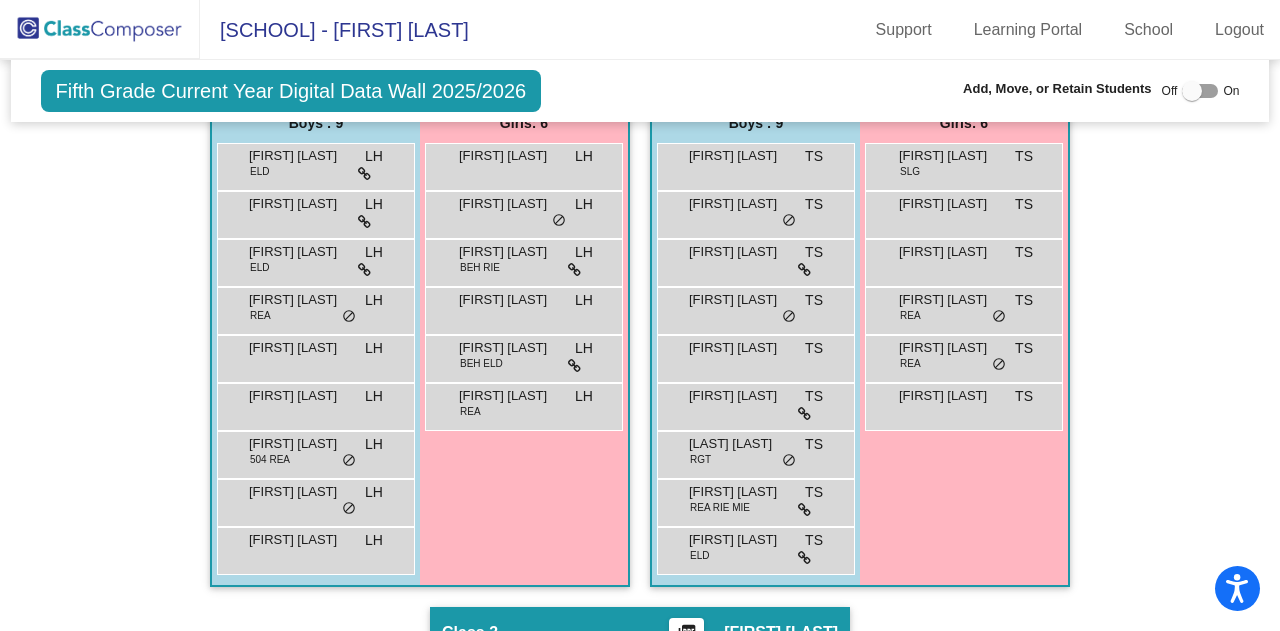 scroll, scrollTop: 429, scrollLeft: 0, axis: vertical 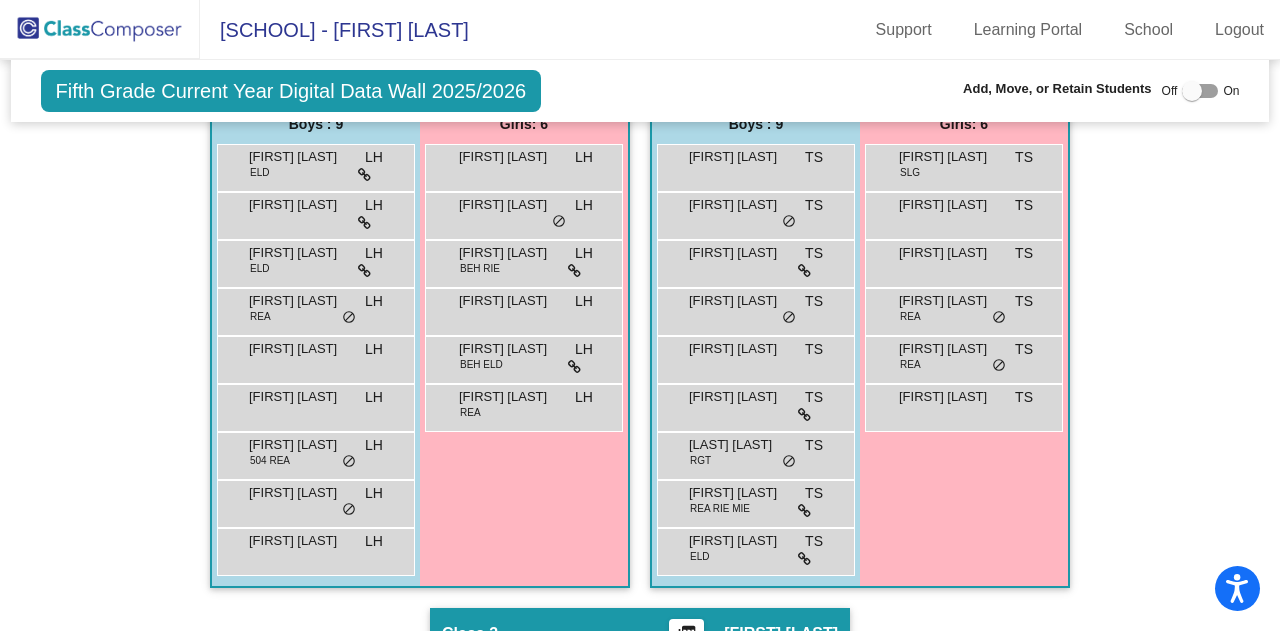 click on "[LAST] [LAST] [CODE] [CODE] [CODE]" at bounding box center [753, 453] 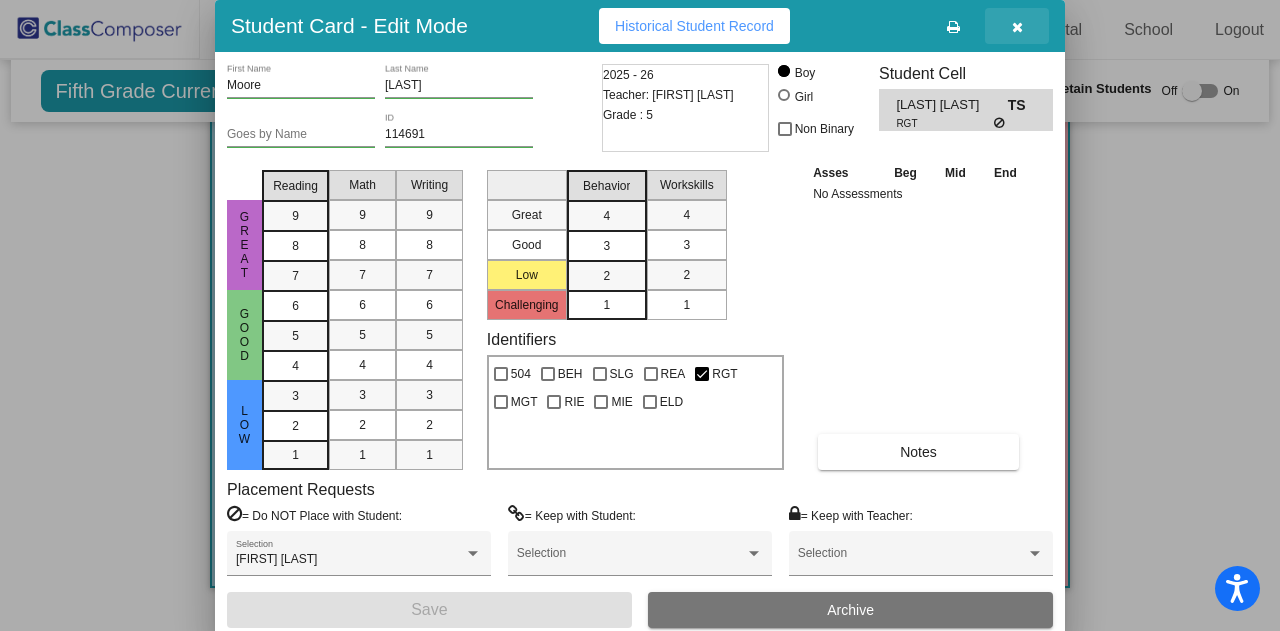 click at bounding box center [1017, 26] 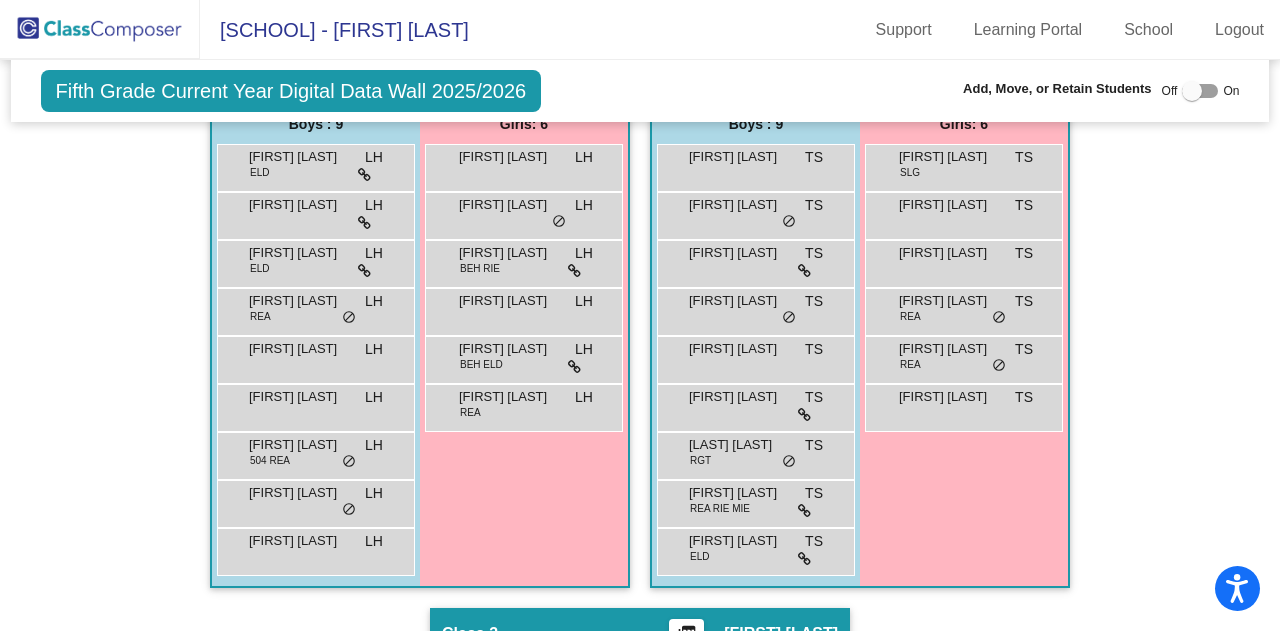 click on "[FIRST] [LAST] [CODE] [CODE] [CODE] [CODE]" at bounding box center (753, 501) 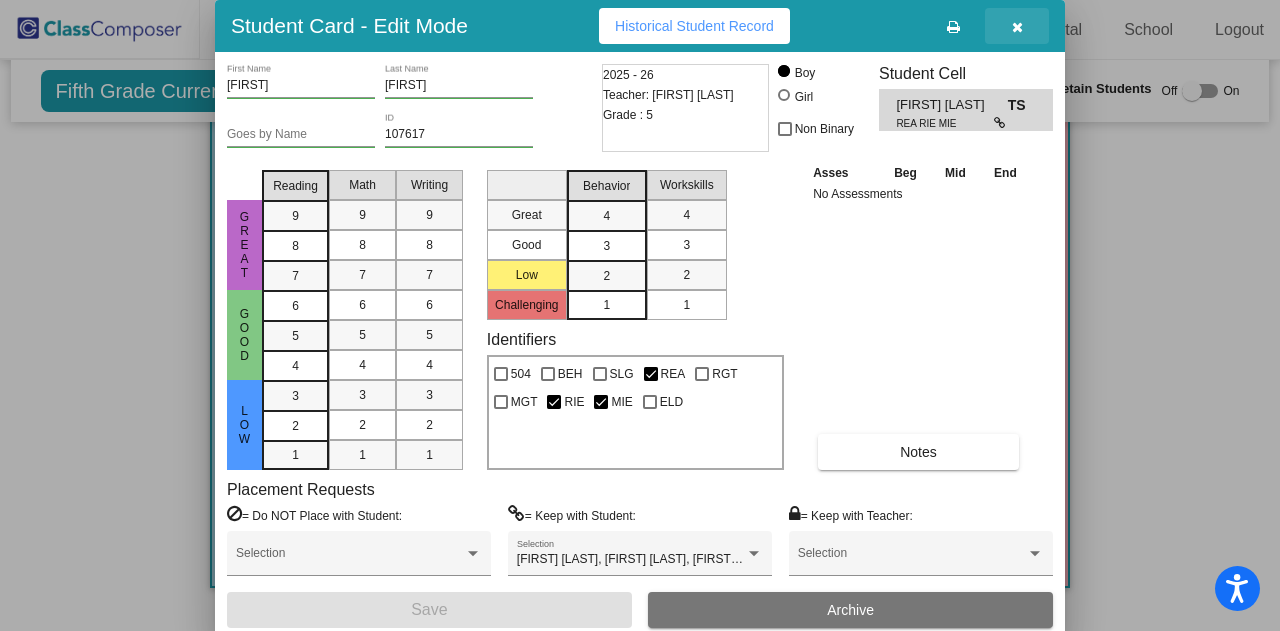 click at bounding box center (1017, 27) 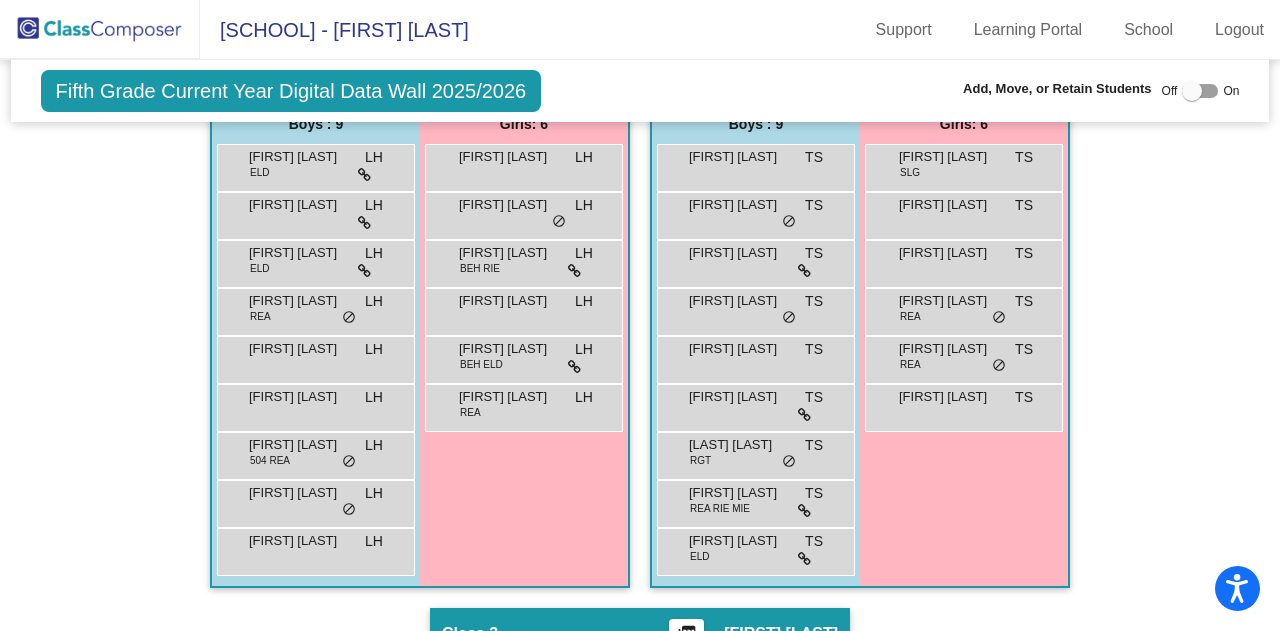 click on "[FIRST] [LAST]" at bounding box center (949, 157) 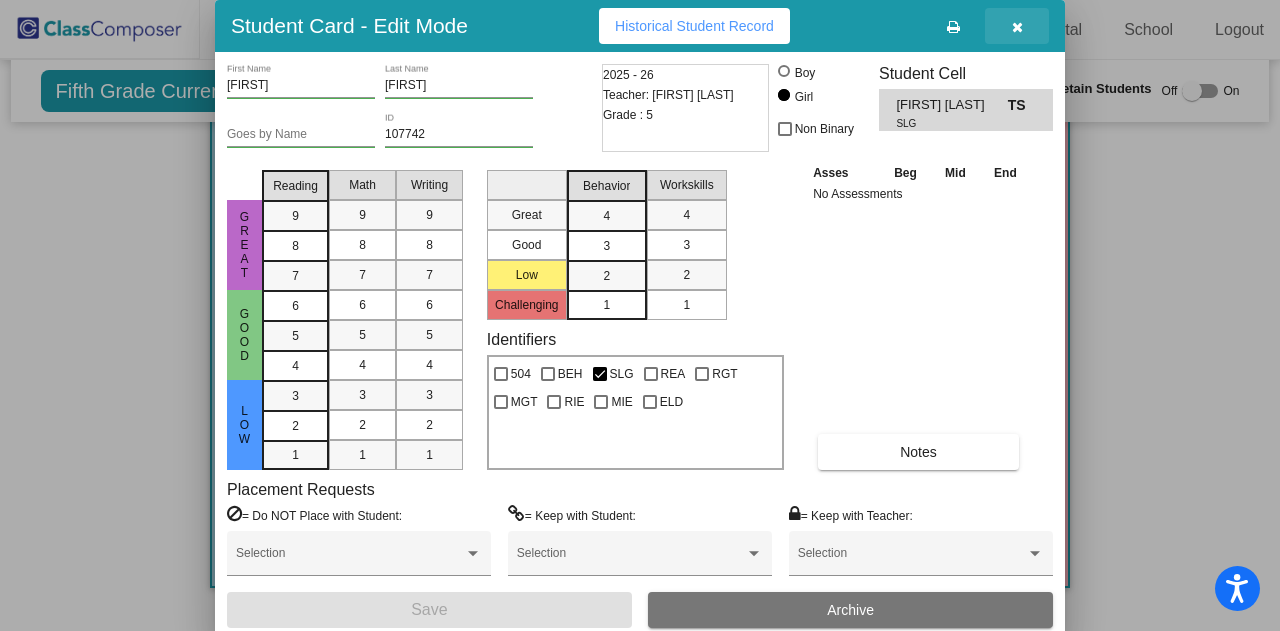 click at bounding box center [1017, 27] 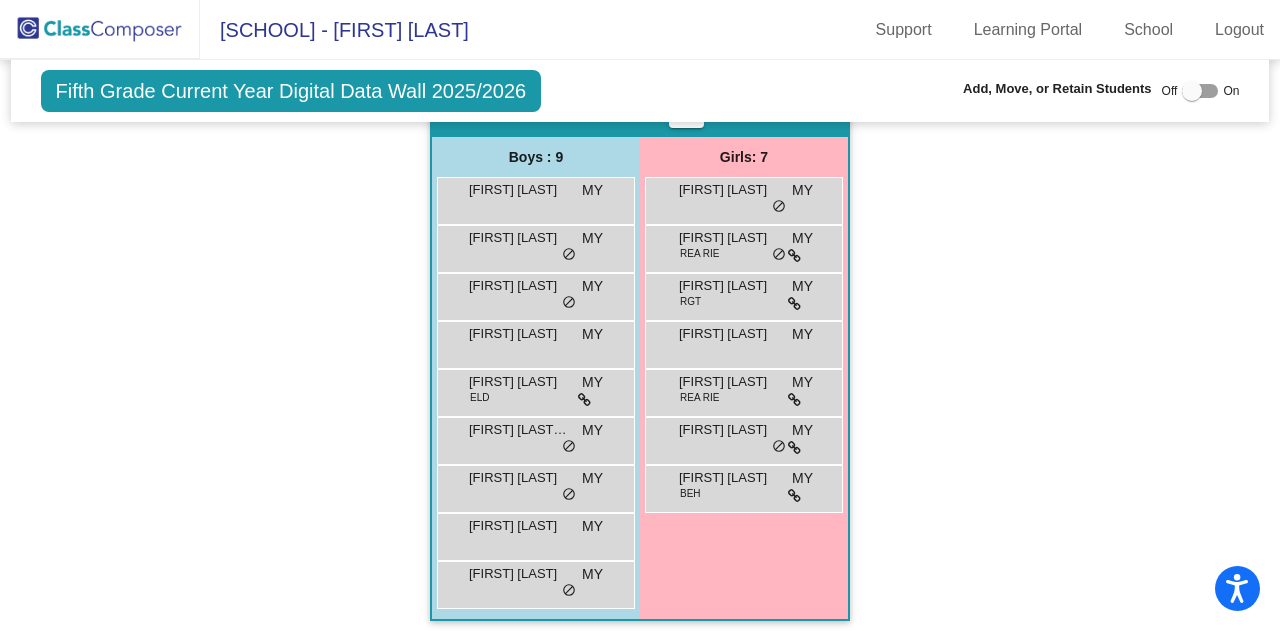 scroll, scrollTop: 951, scrollLeft: 0, axis: vertical 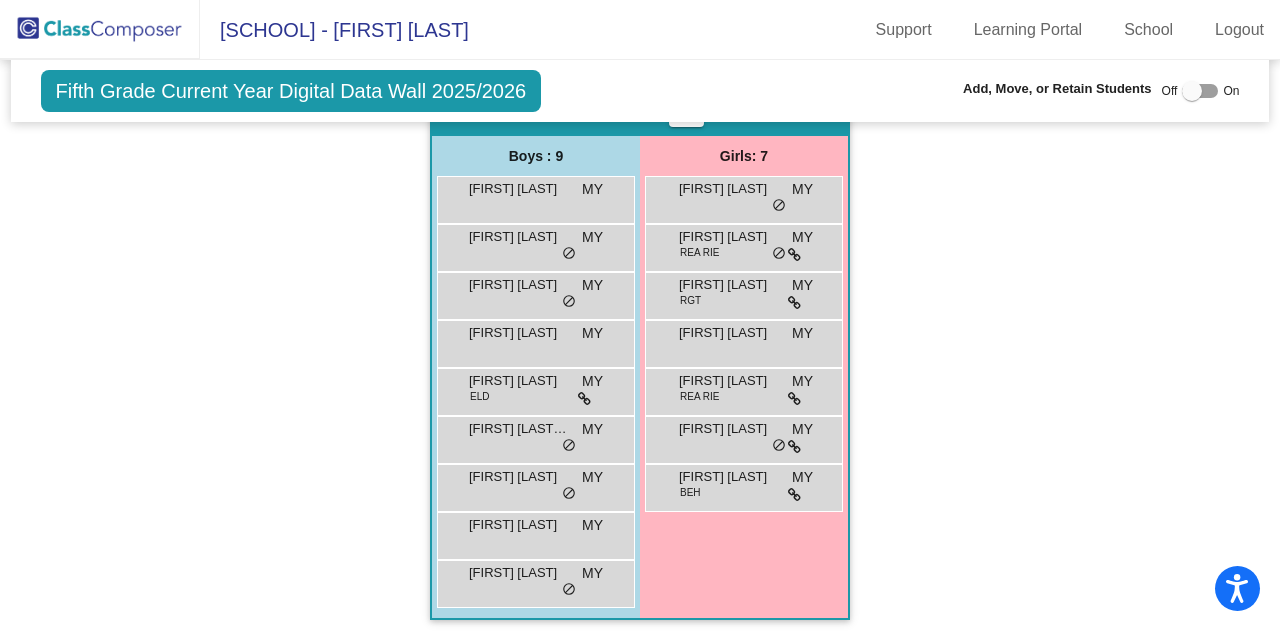 click on "[FIRST] [LAST]" at bounding box center [729, 237] 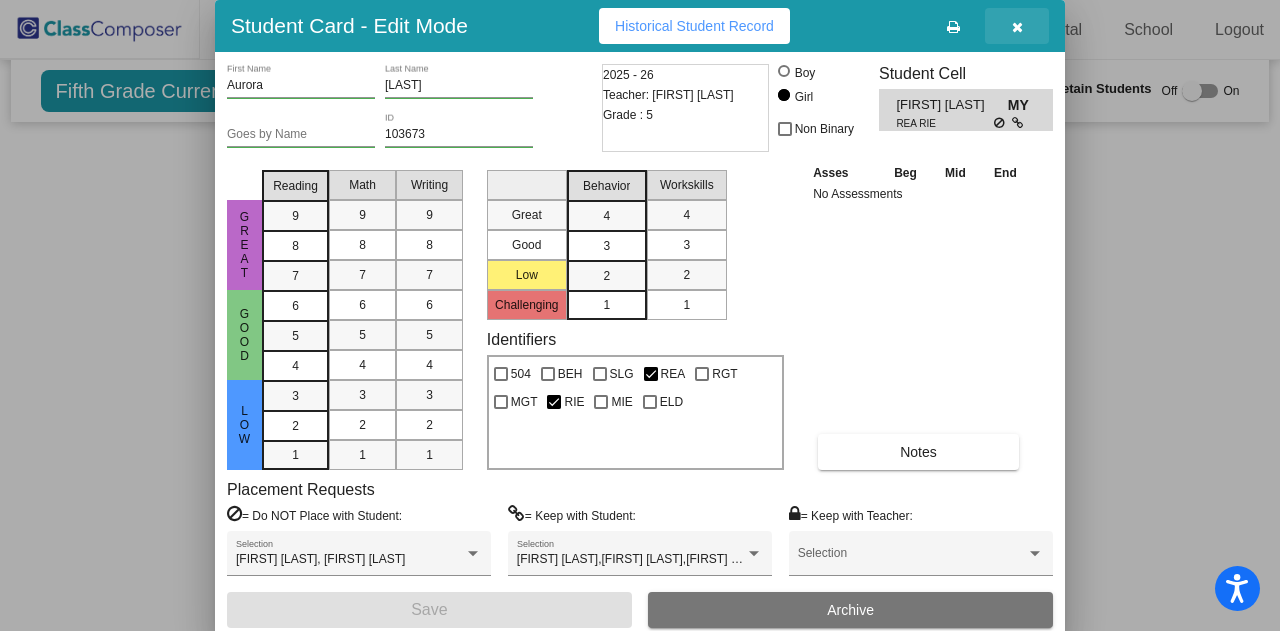 click at bounding box center (1017, 26) 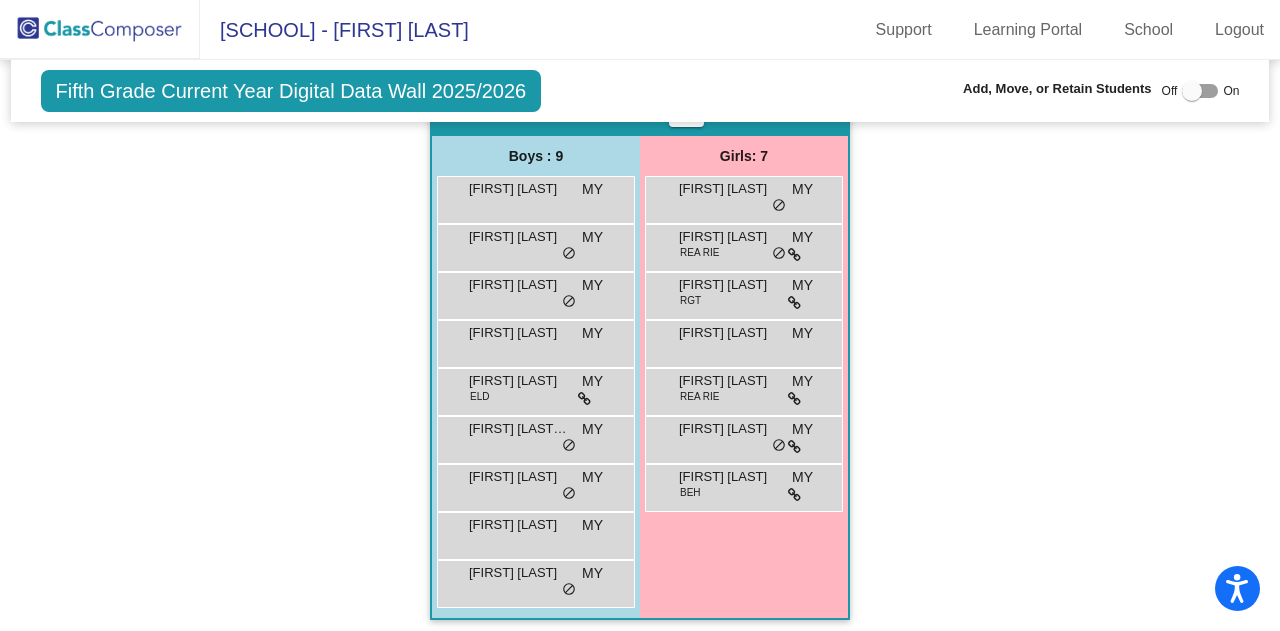click on "[FIRST] [LAST]" at bounding box center [729, 285] 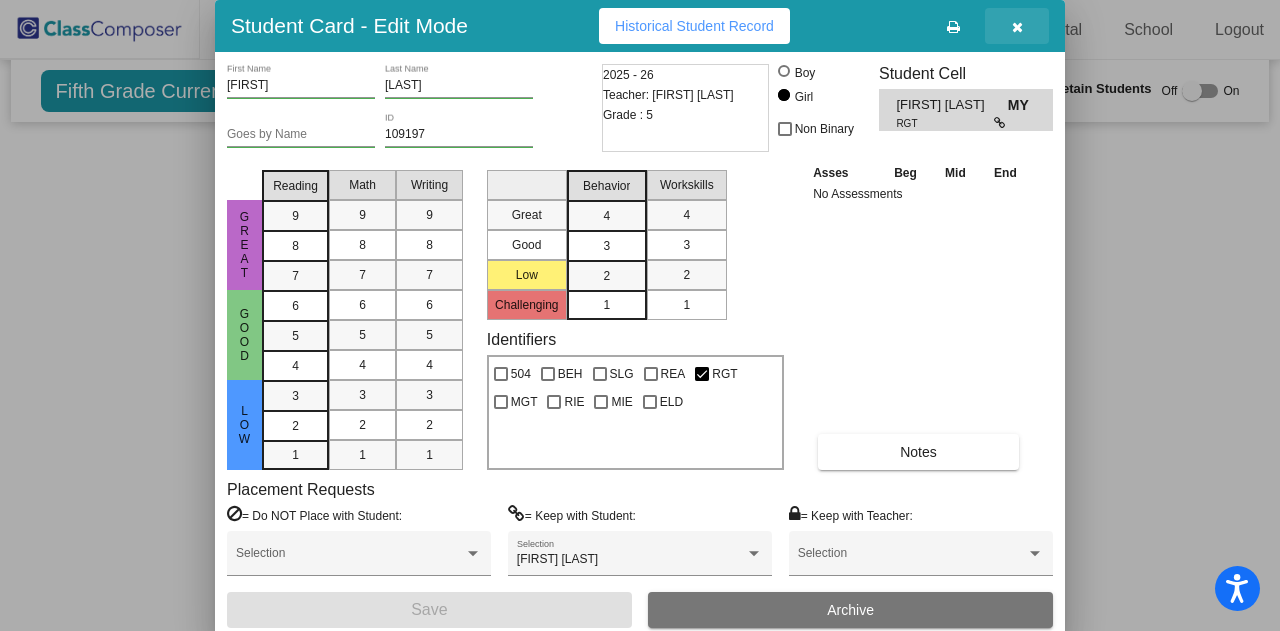 click at bounding box center [1017, 27] 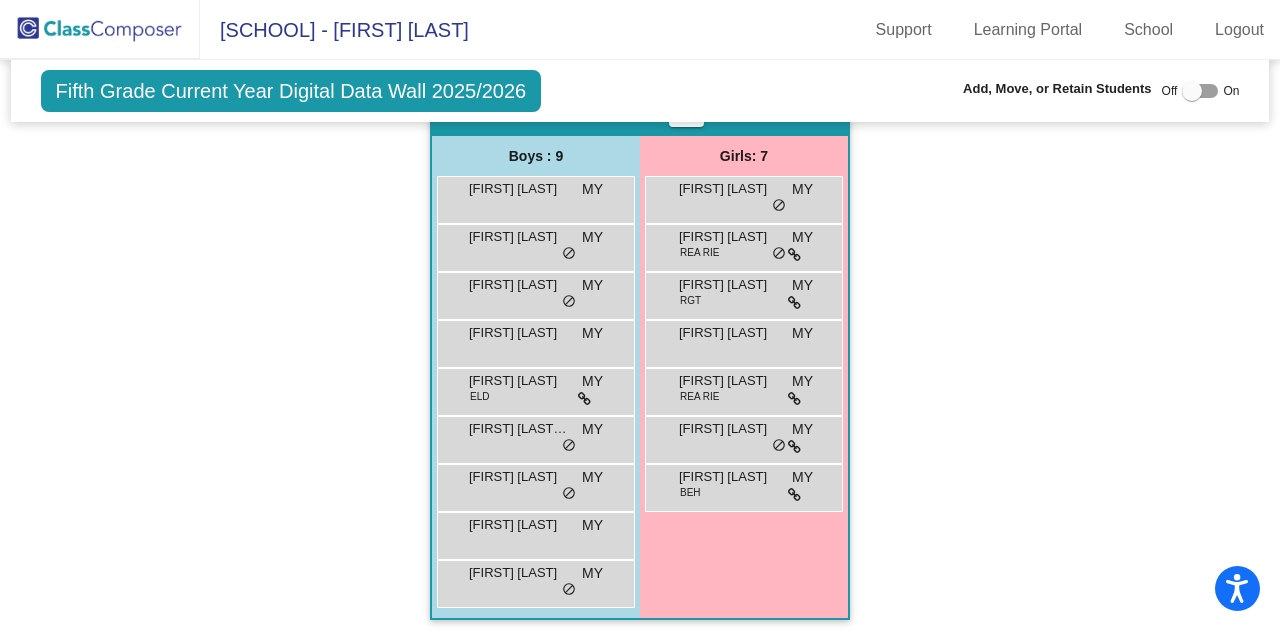 click on "REA RIE" at bounding box center [699, 396] 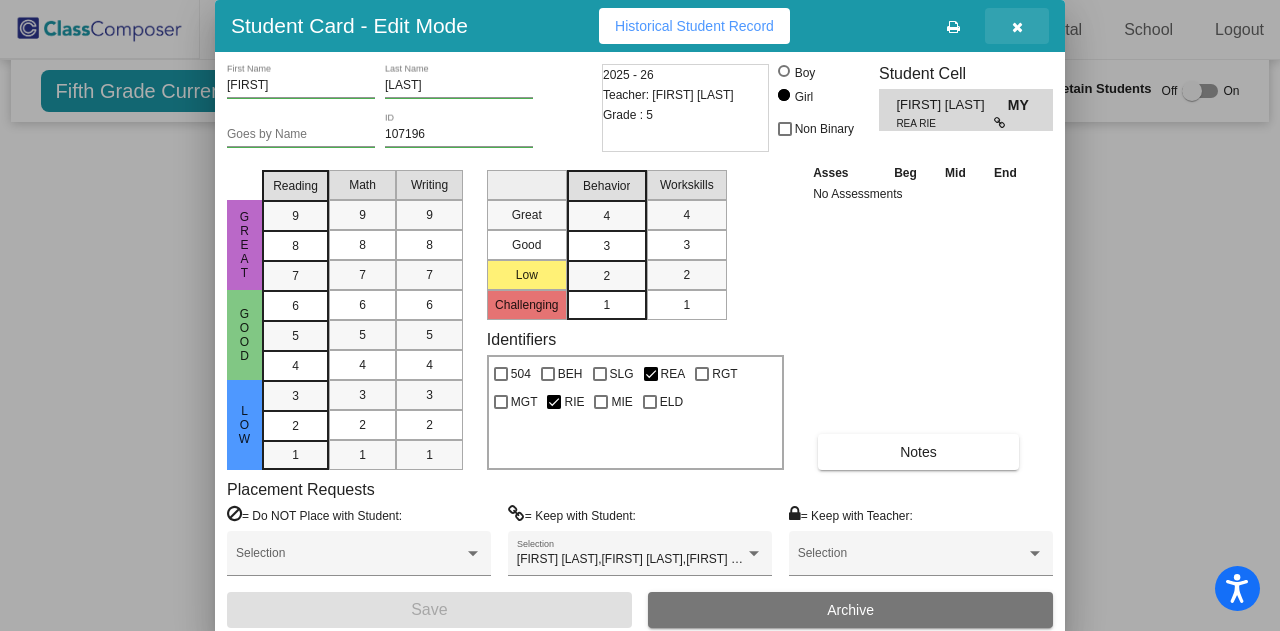 click at bounding box center (1017, 27) 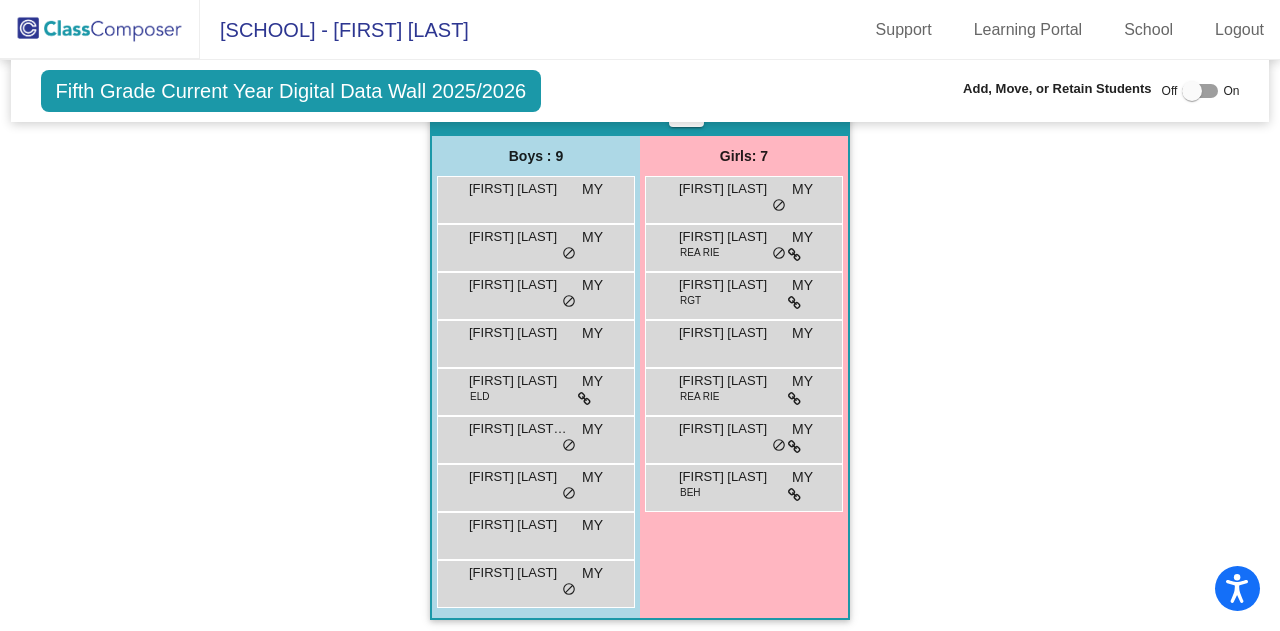 click on "[FIRST] [LAST] [CODE] [CODE] [CODE]" at bounding box center [743, 485] 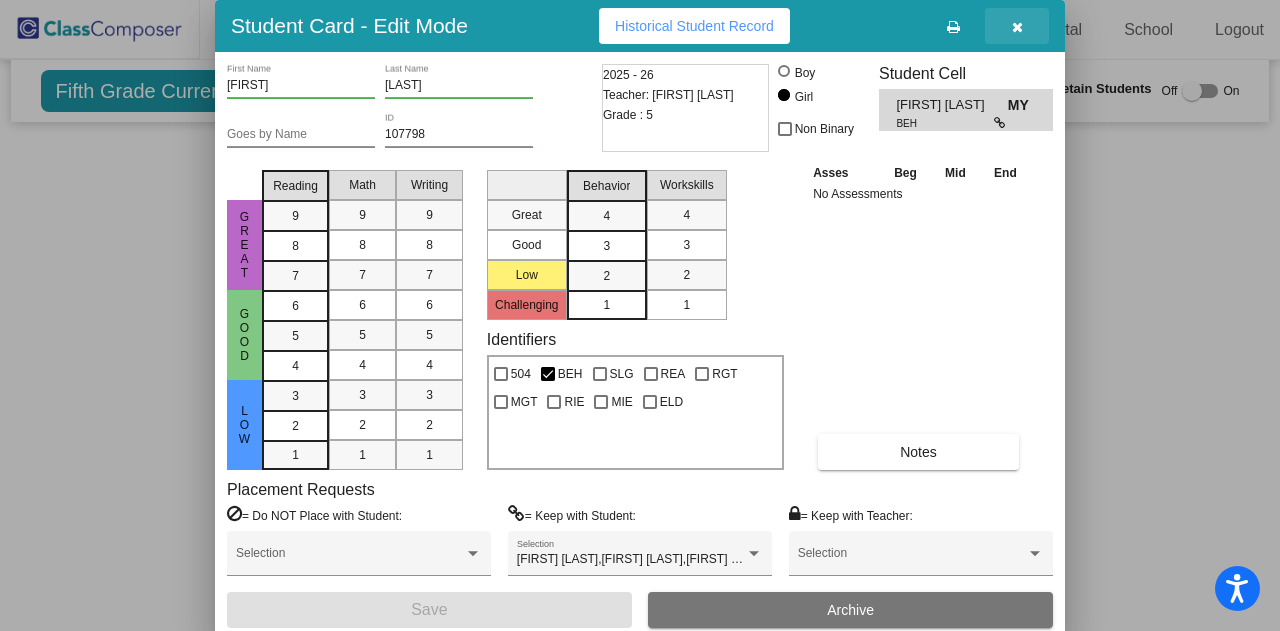 click at bounding box center [1017, 27] 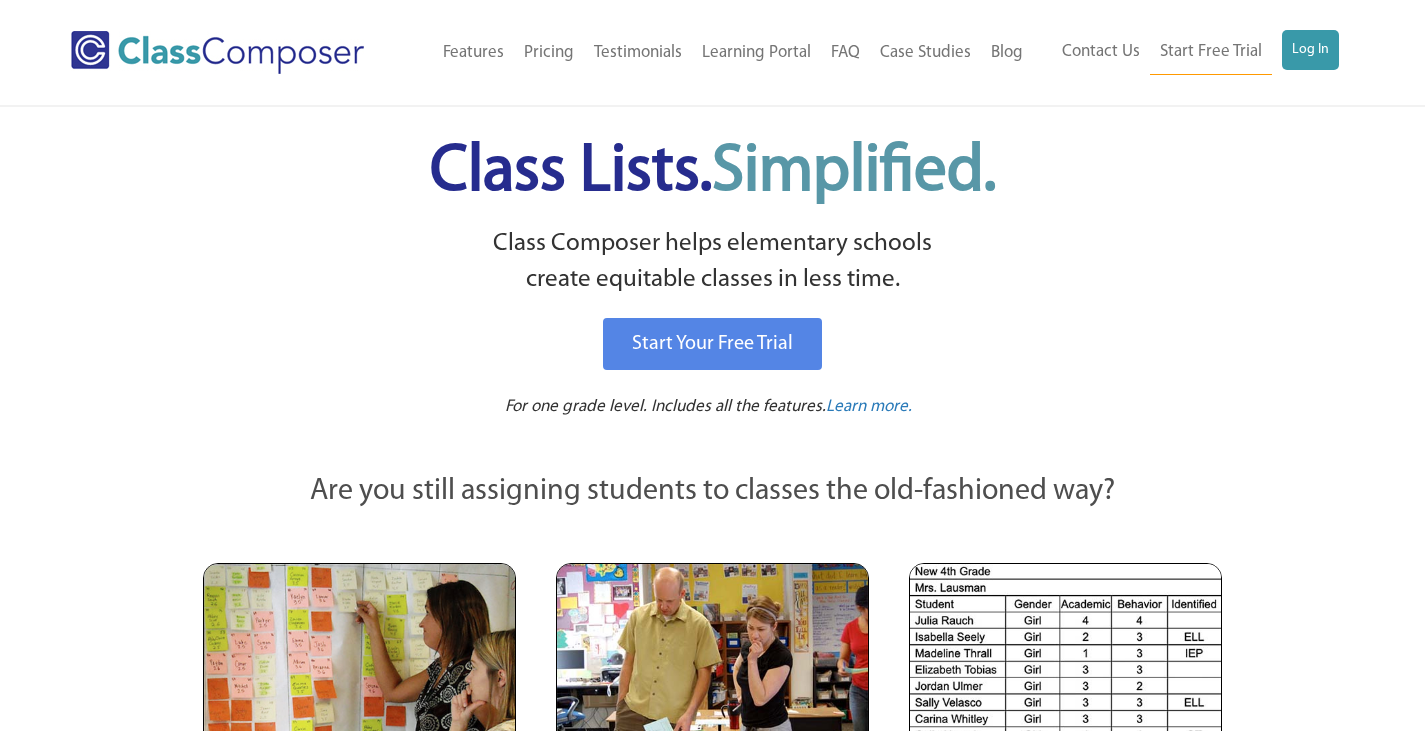 scroll, scrollTop: 0, scrollLeft: 0, axis: both 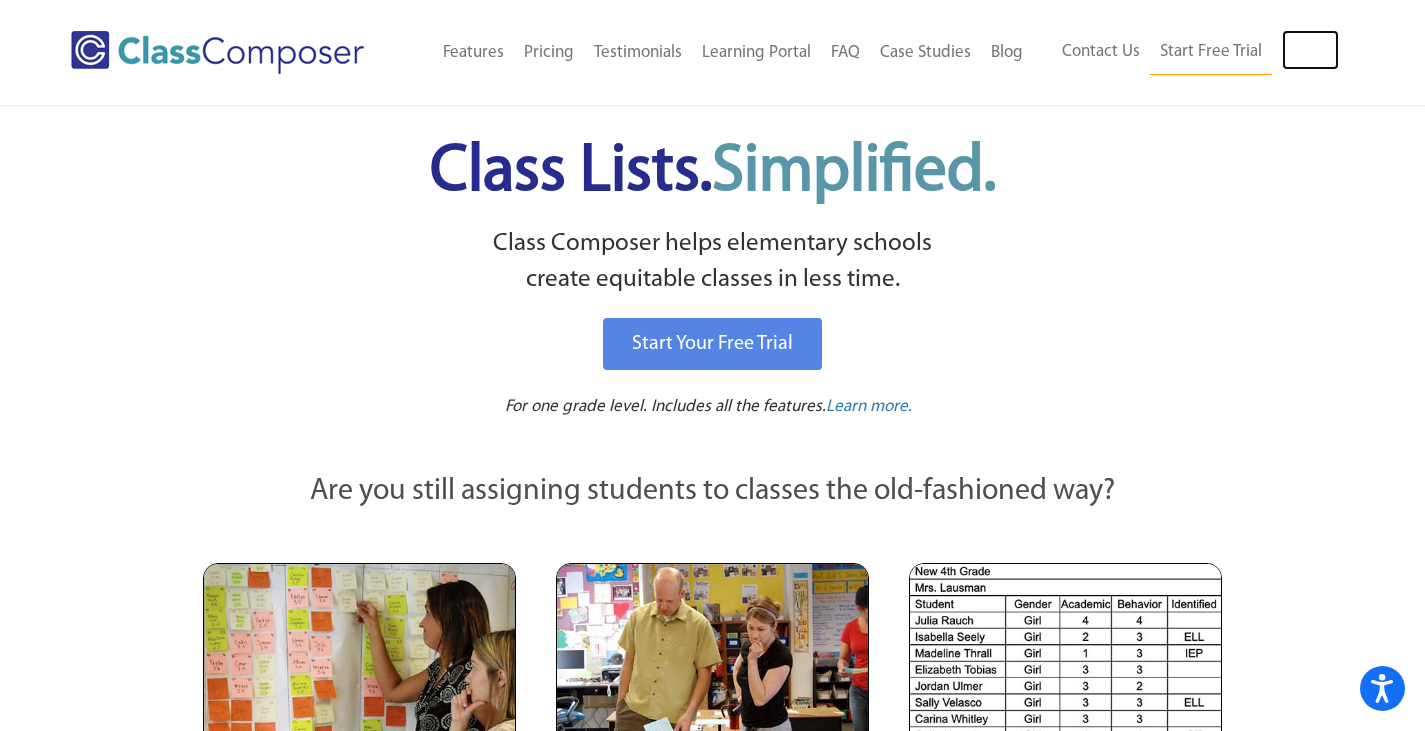 click on "Log In" at bounding box center [1310, 50] 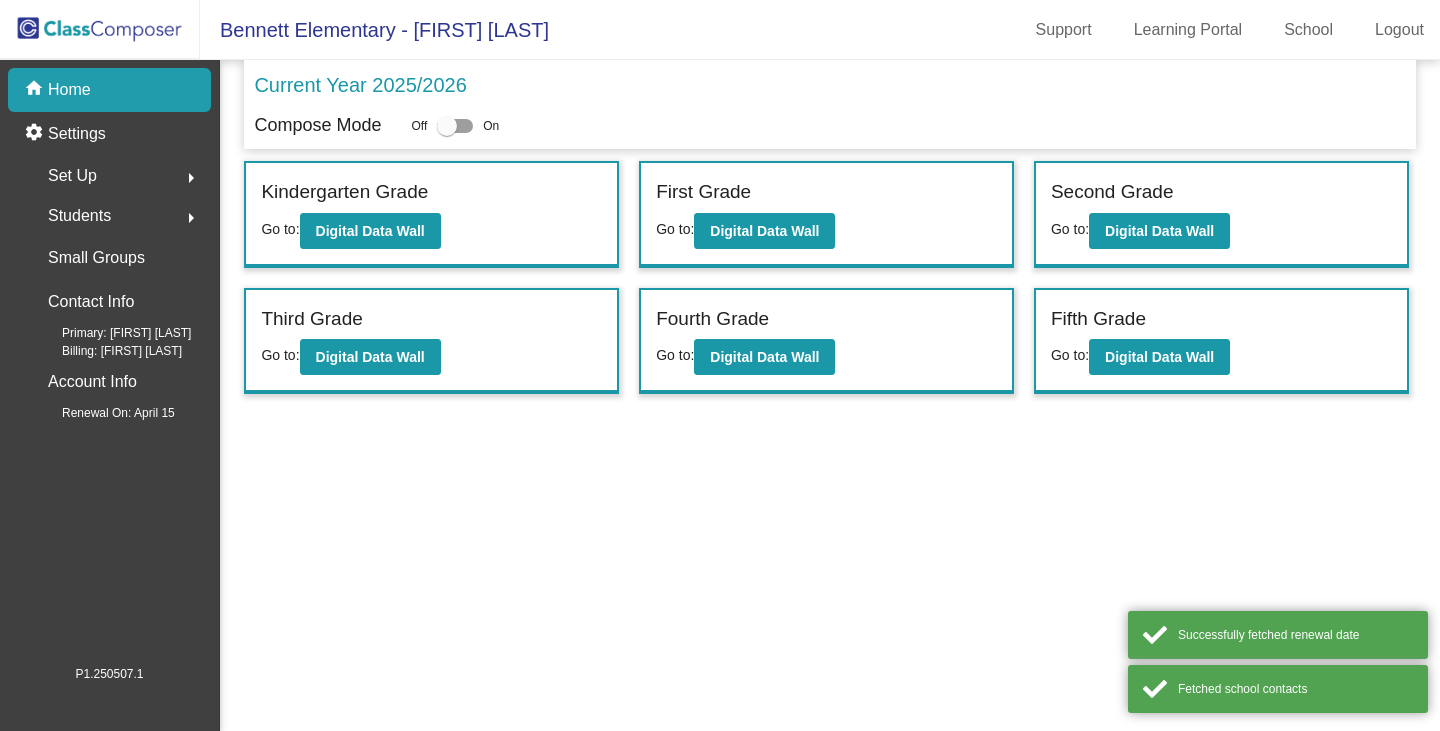 scroll, scrollTop: 0, scrollLeft: 0, axis: both 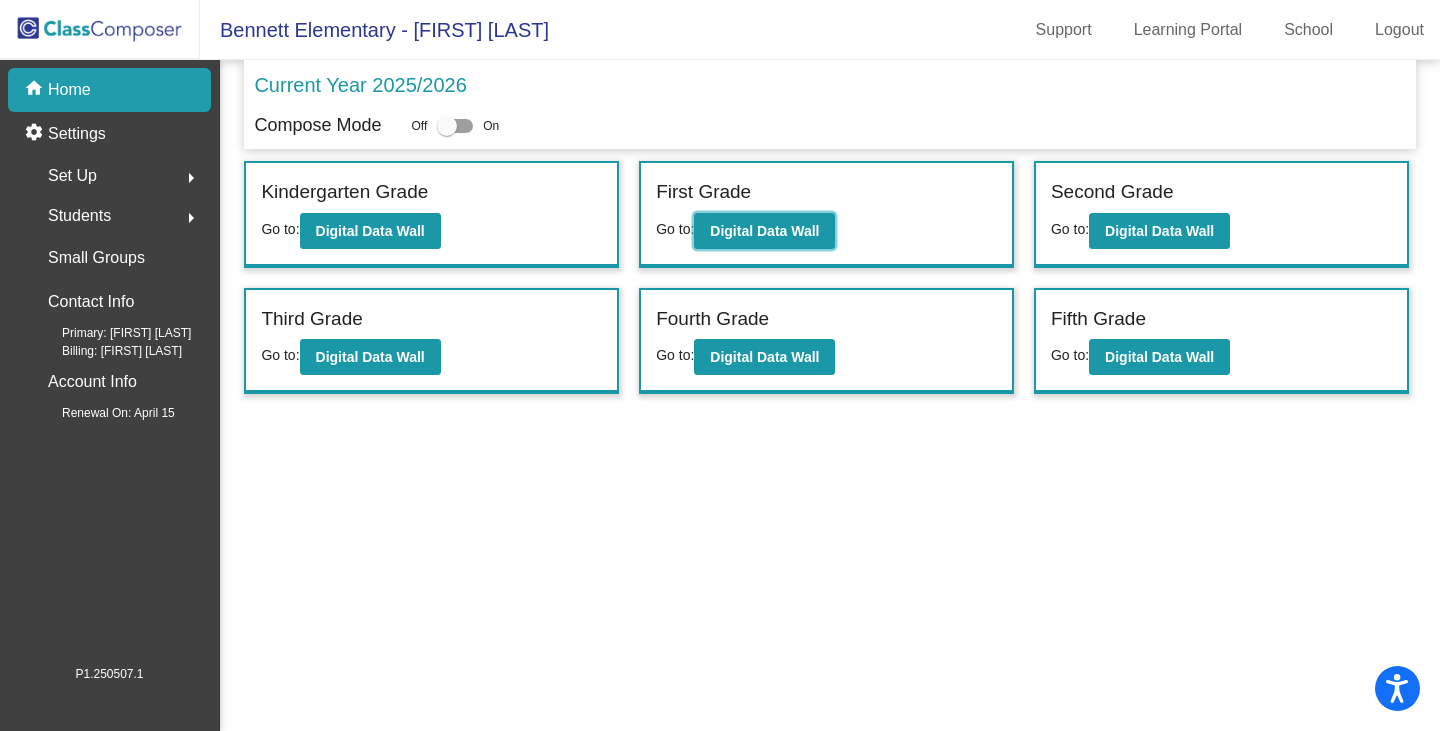 click on "Digital Data Wall" 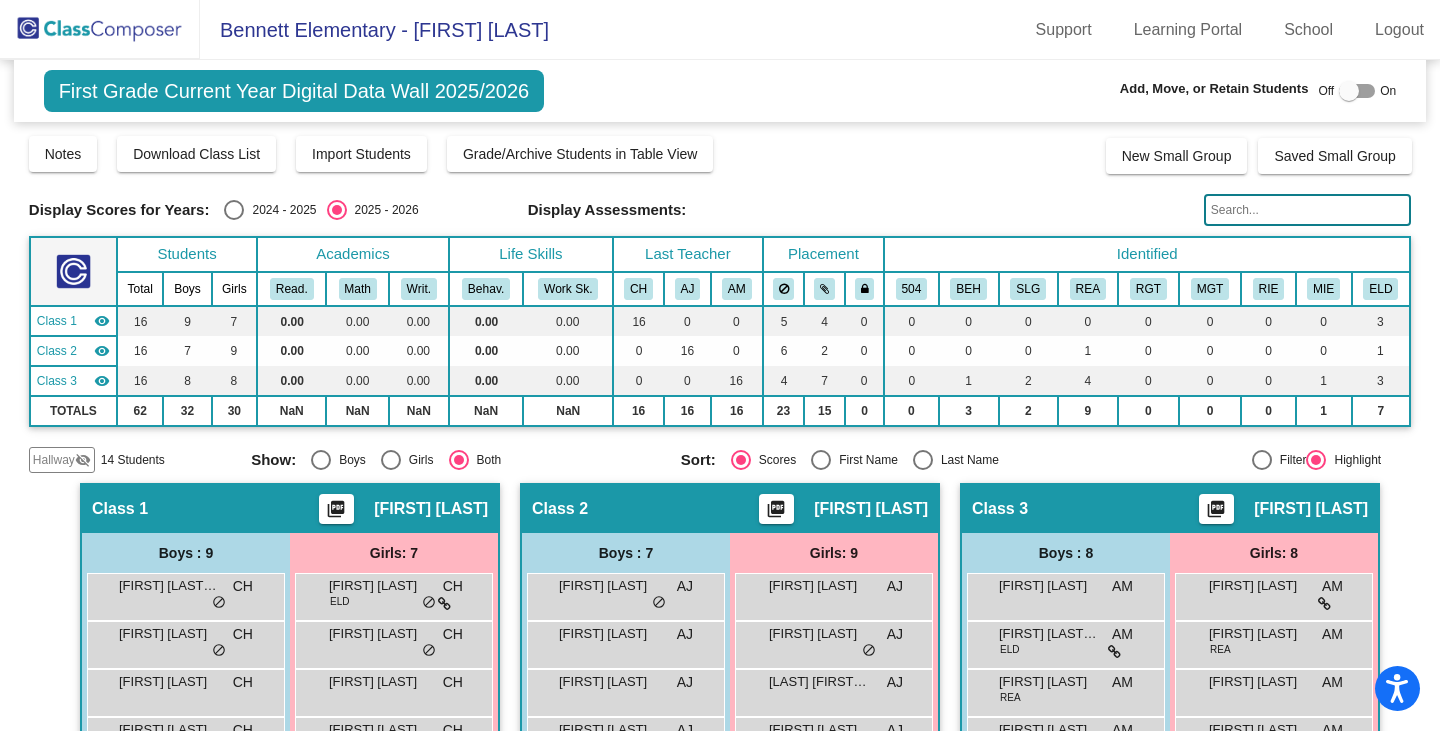click on "First Grade Current Year Digital Data Wall 2025/2026" 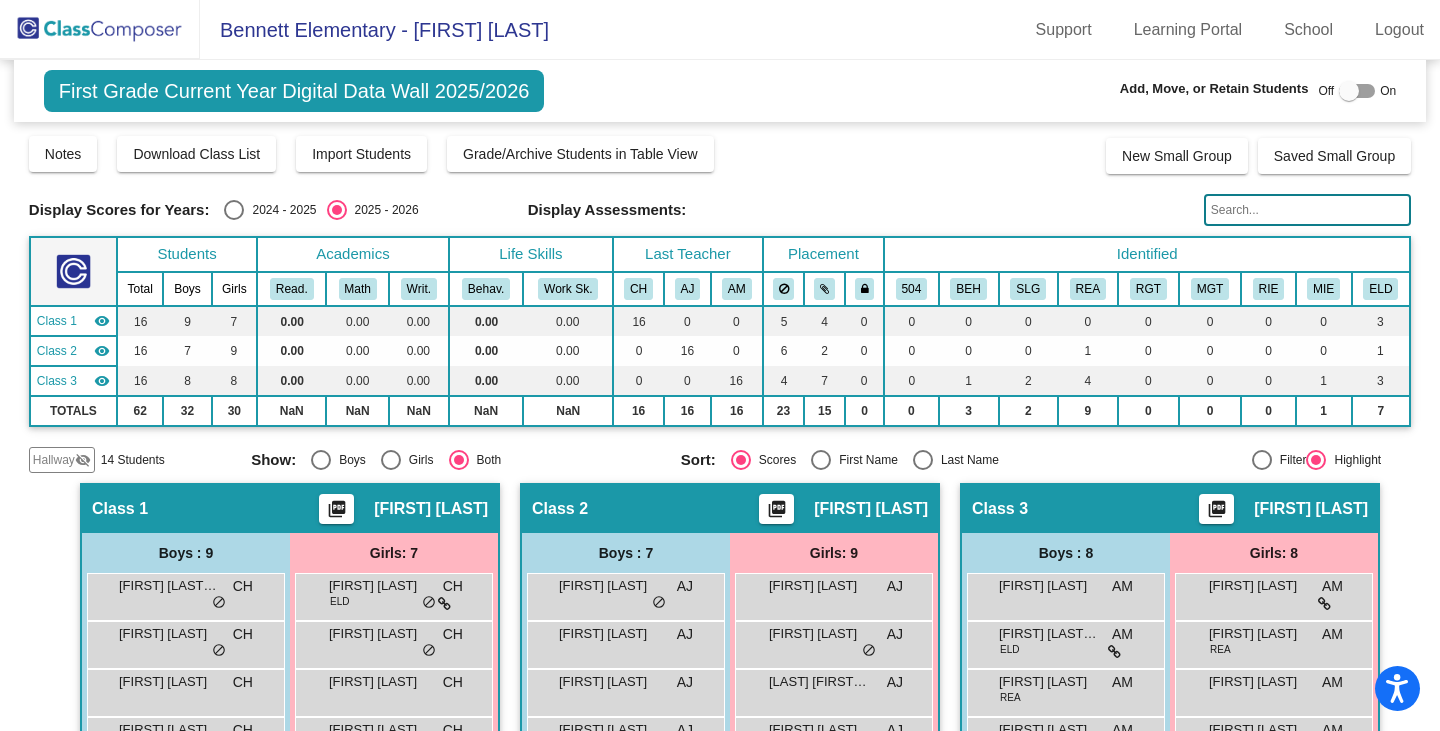 click at bounding box center [234, 210] 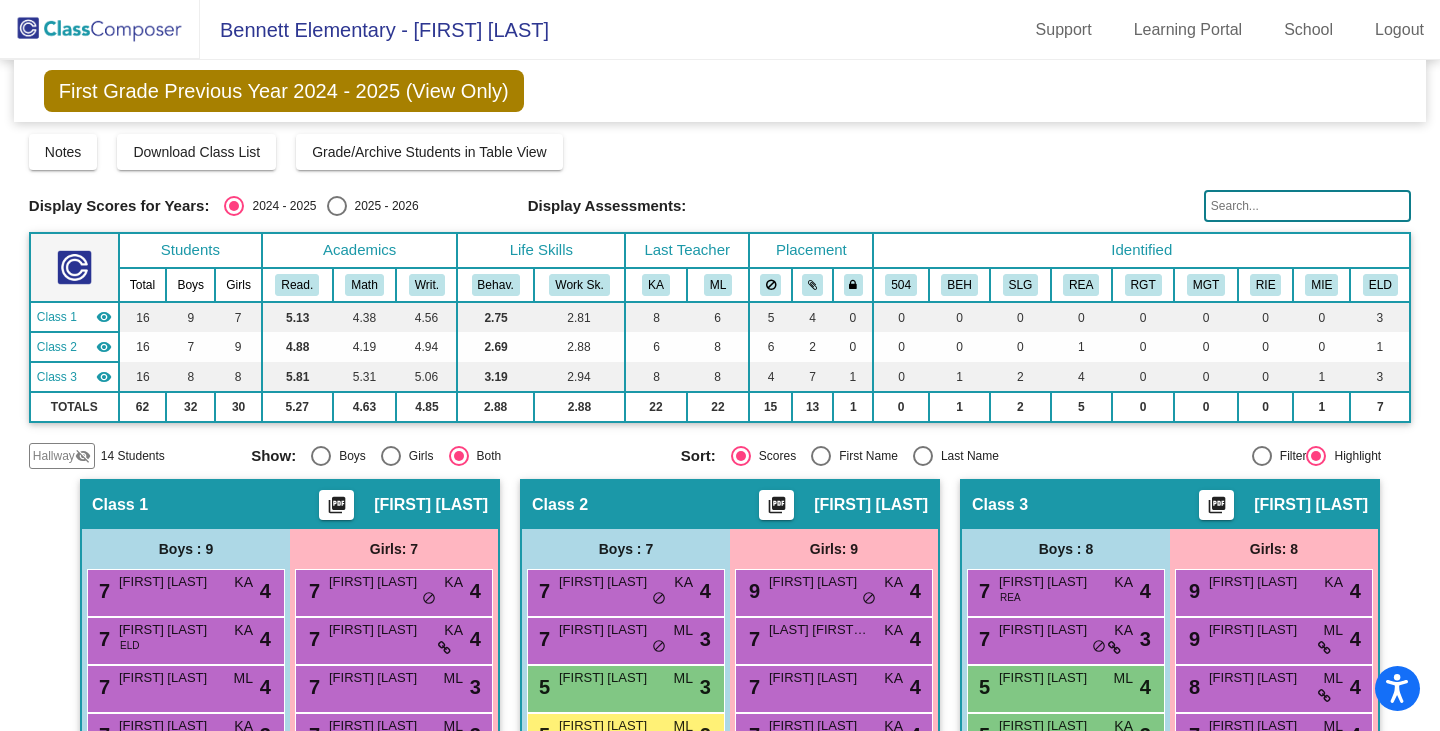 scroll, scrollTop: 1, scrollLeft: 0, axis: vertical 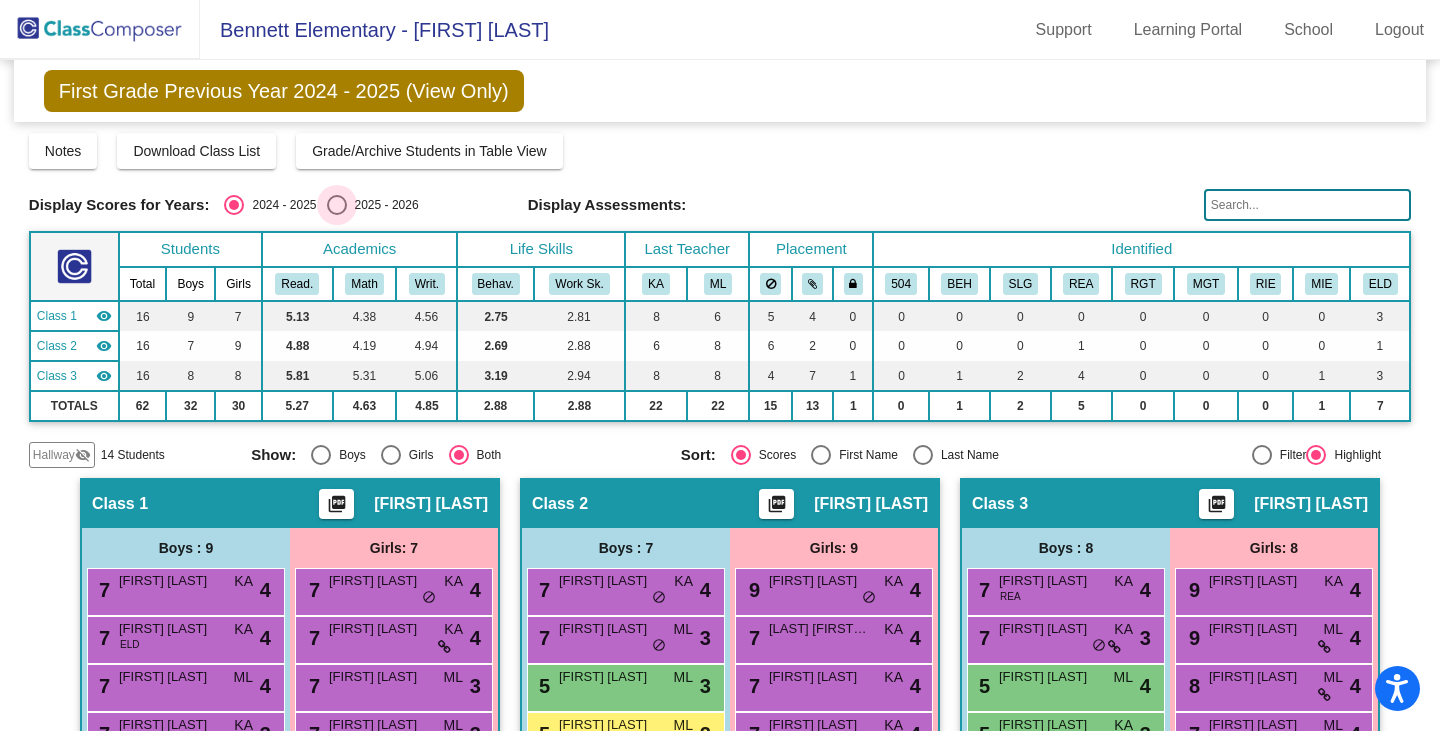 click at bounding box center [337, 205] 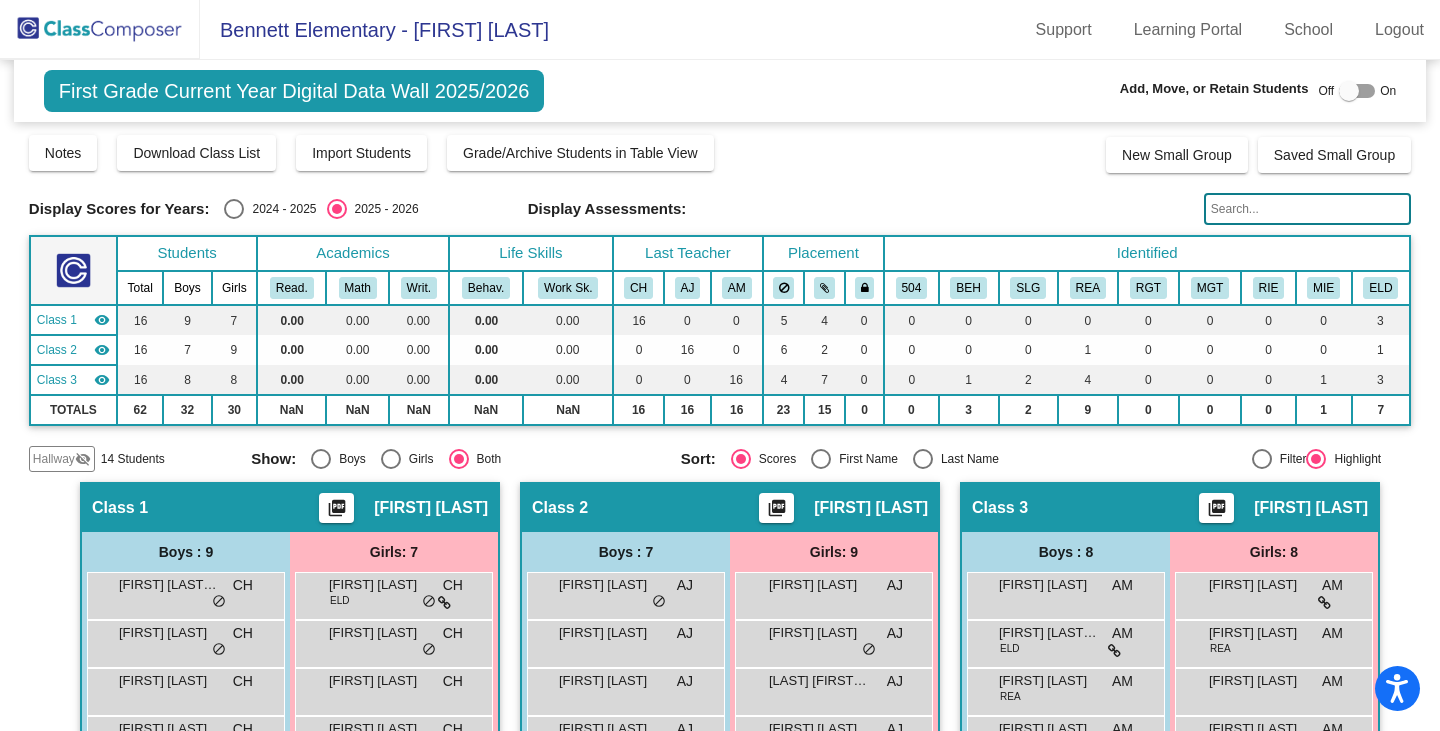 click on "2024 - 2025" at bounding box center (280, 209) 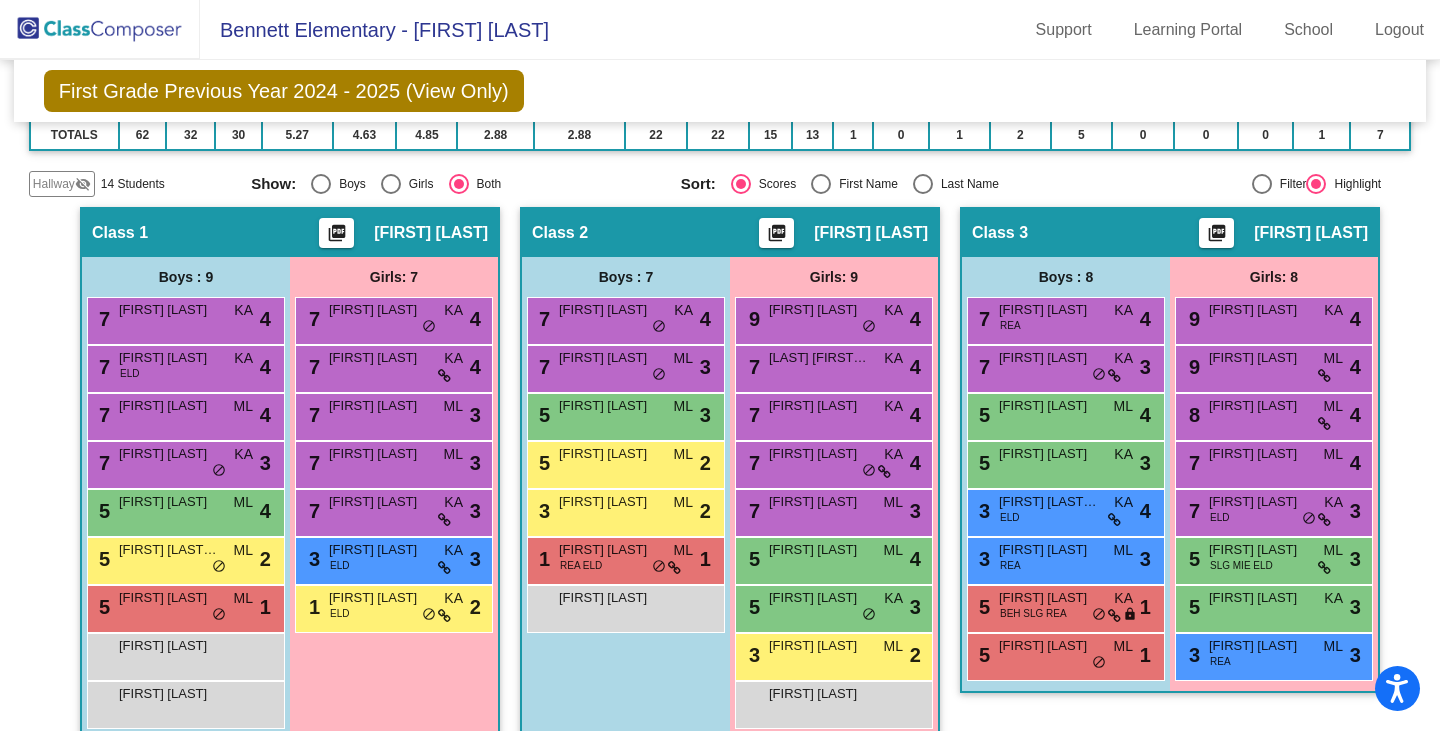 scroll, scrollTop: 299, scrollLeft: 0, axis: vertical 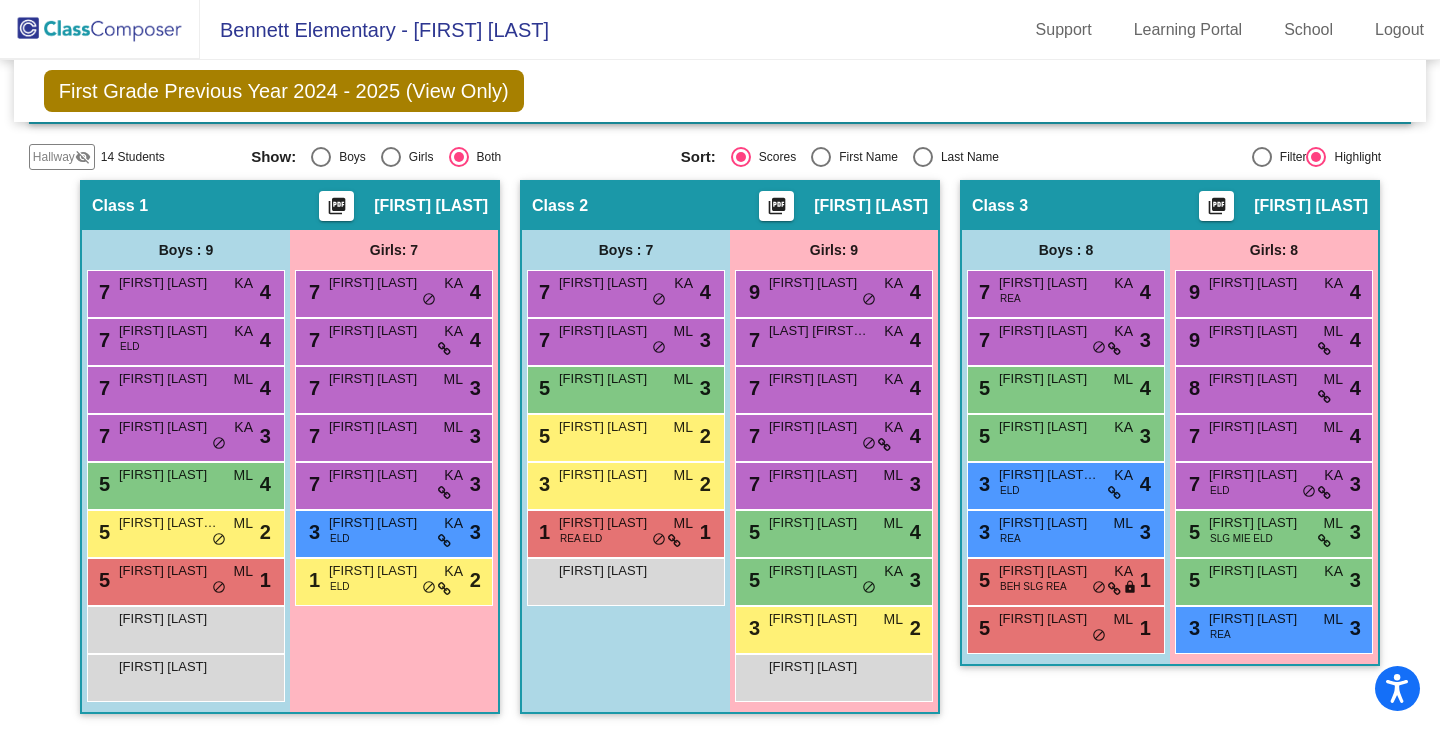 drag, startPoint x: 793, startPoint y: 674, endPoint x: 665, endPoint y: 583, distance: 157.05095 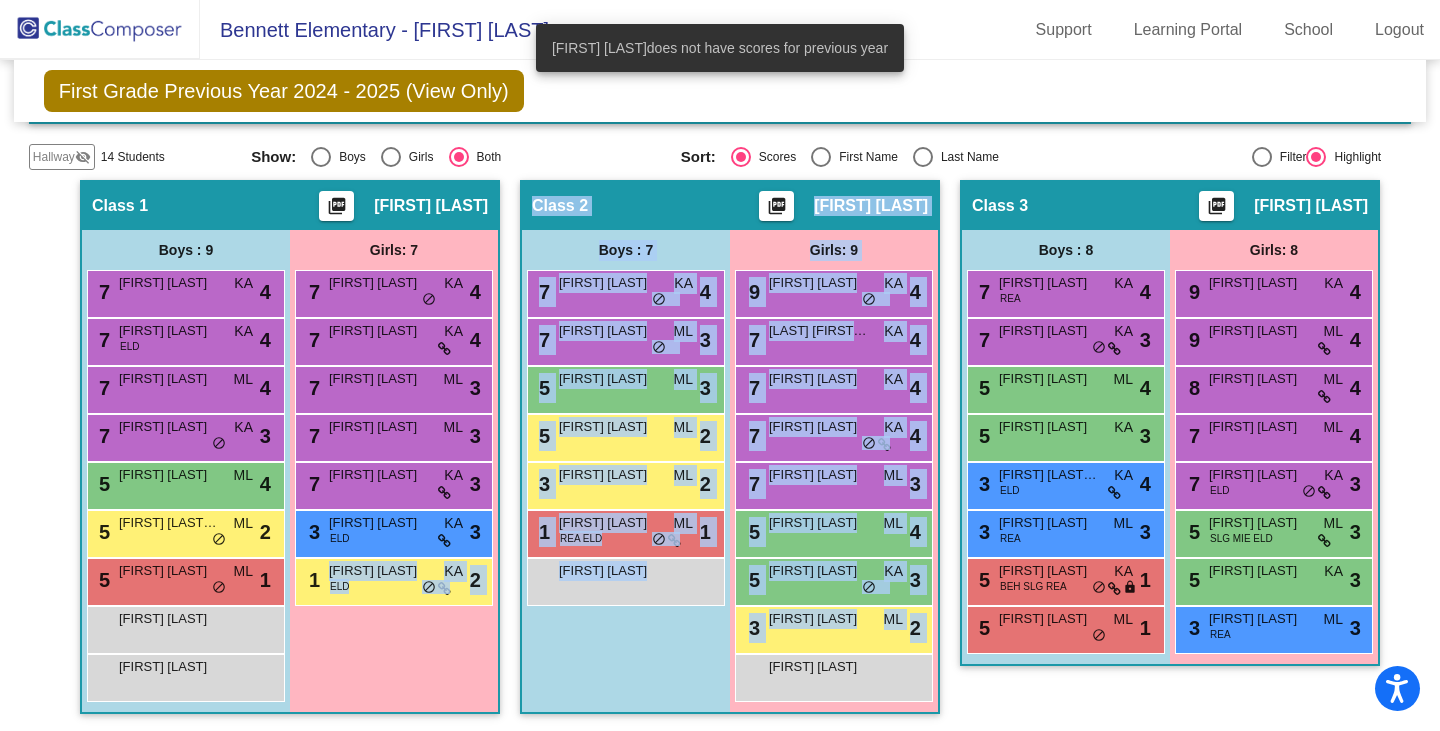 drag, startPoint x: 812, startPoint y: 690, endPoint x: 441, endPoint y: 651, distance: 373.04422 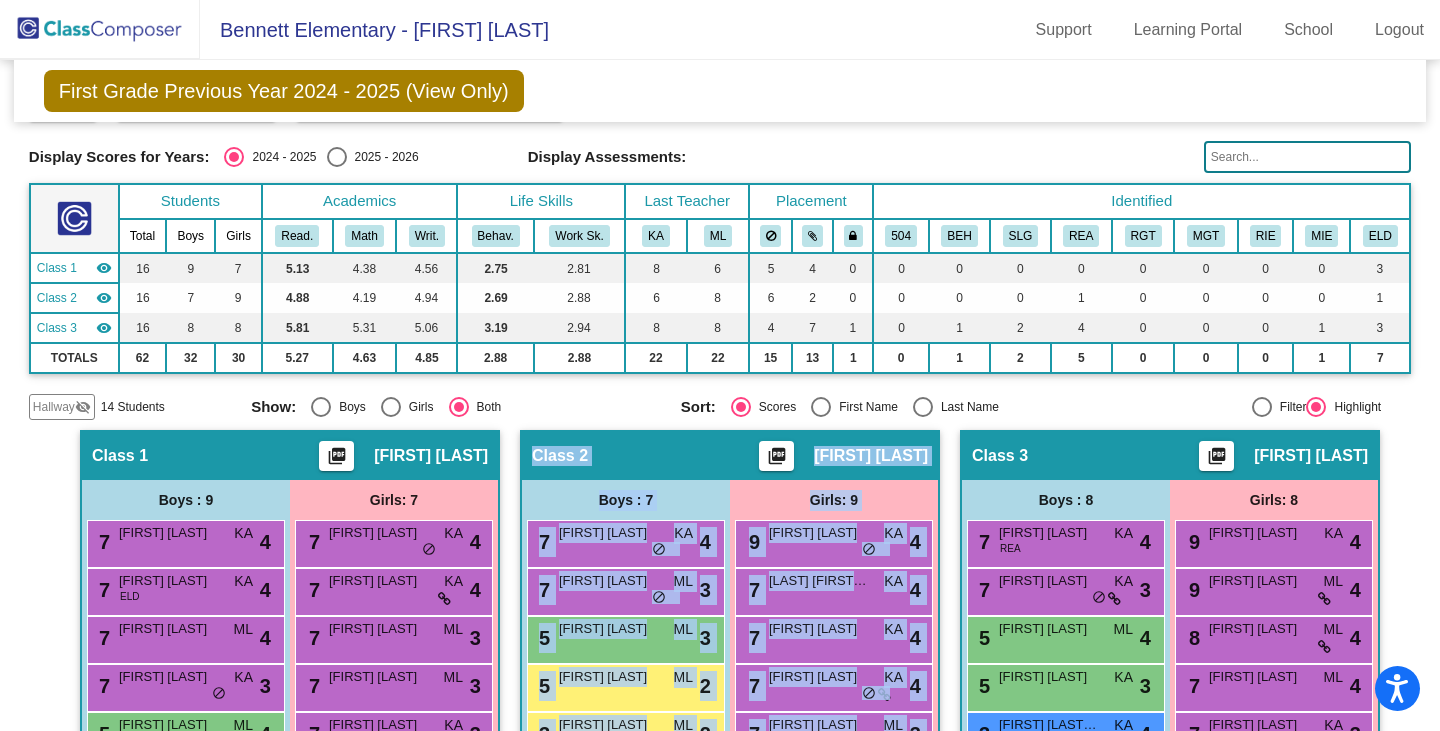 scroll, scrollTop: 302, scrollLeft: 0, axis: vertical 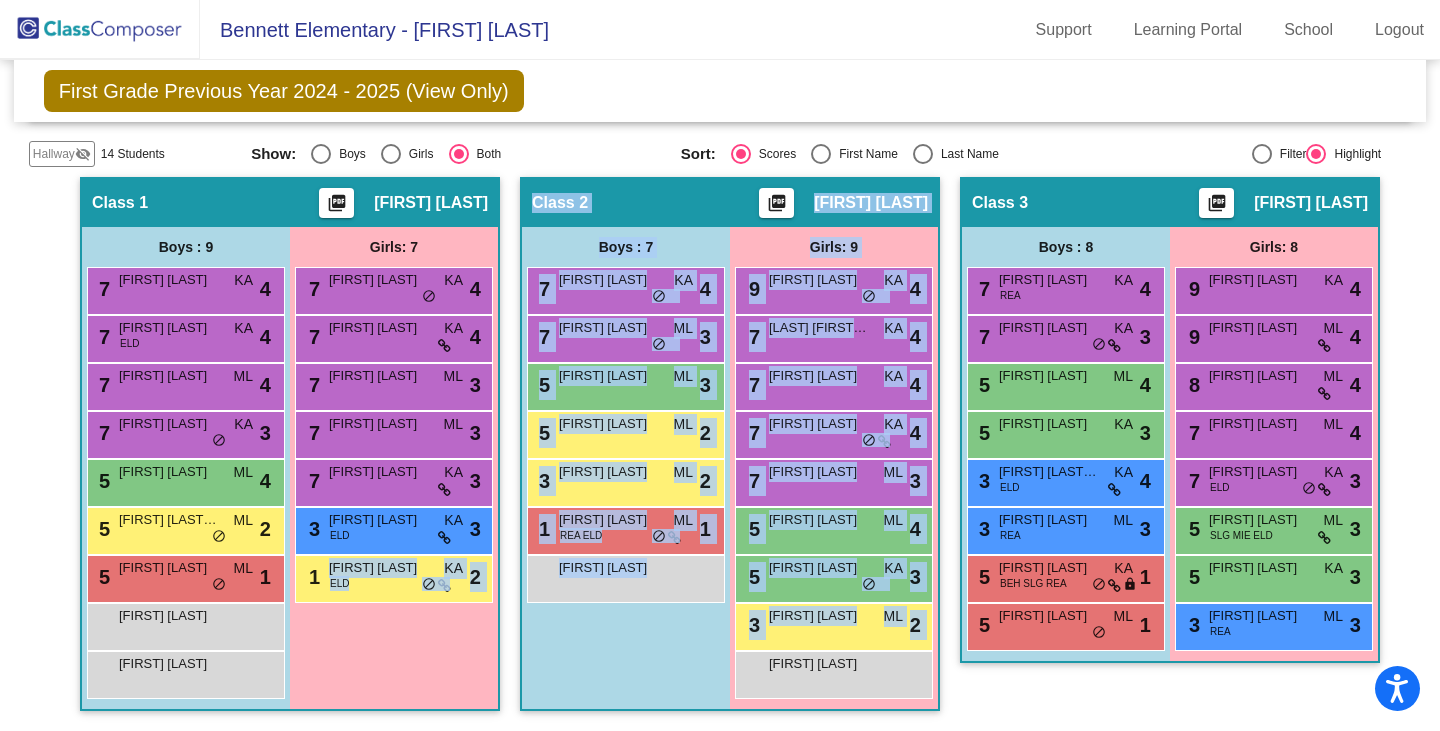drag, startPoint x: 587, startPoint y: 655, endPoint x: 556, endPoint y: 662, distance: 31.780497 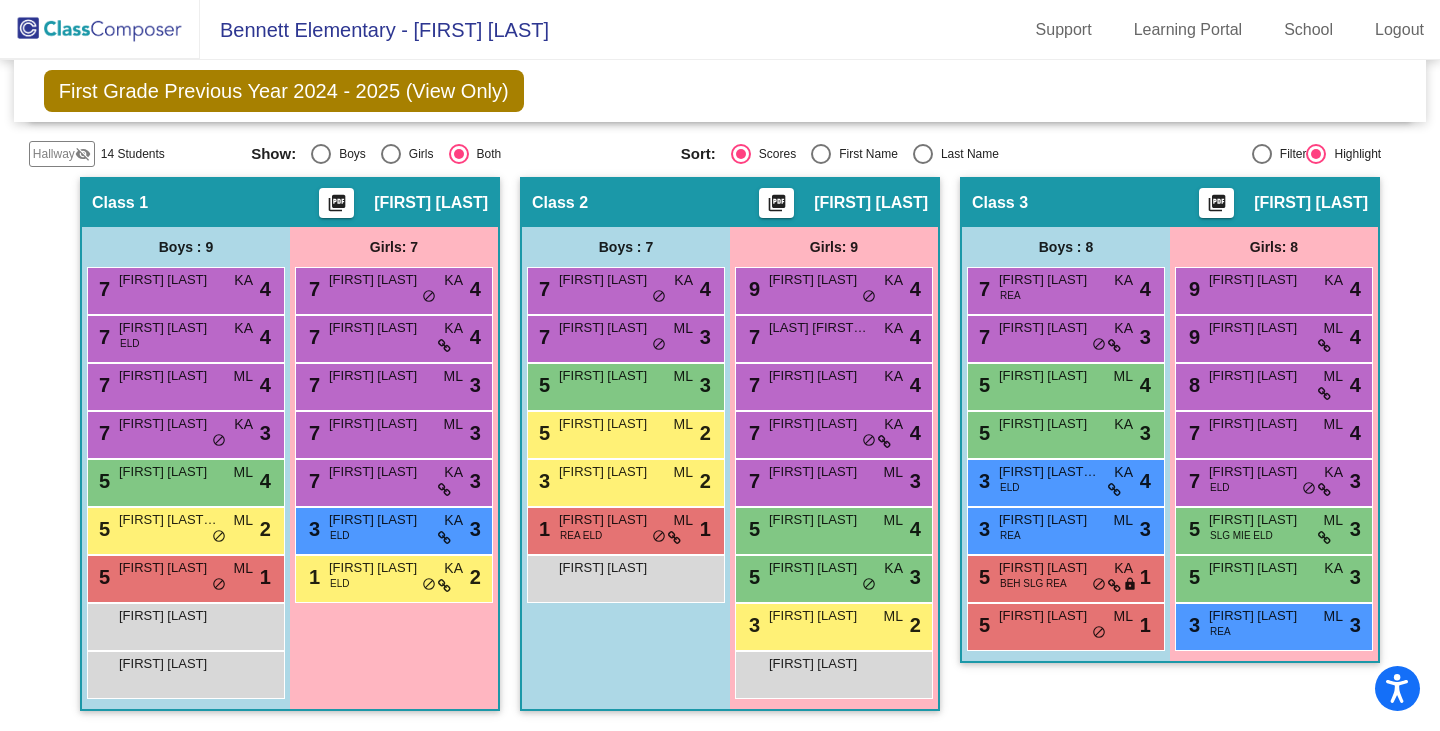click 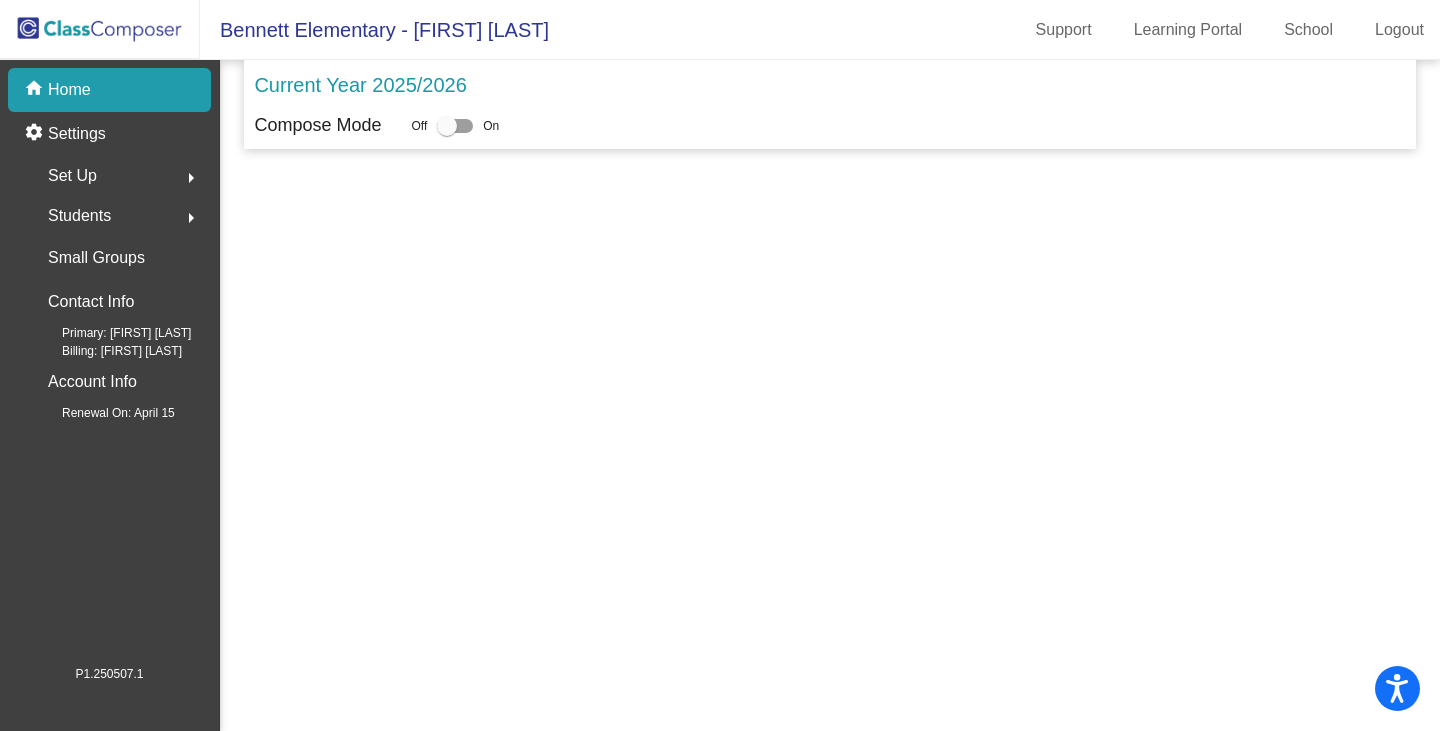 scroll, scrollTop: 0, scrollLeft: 0, axis: both 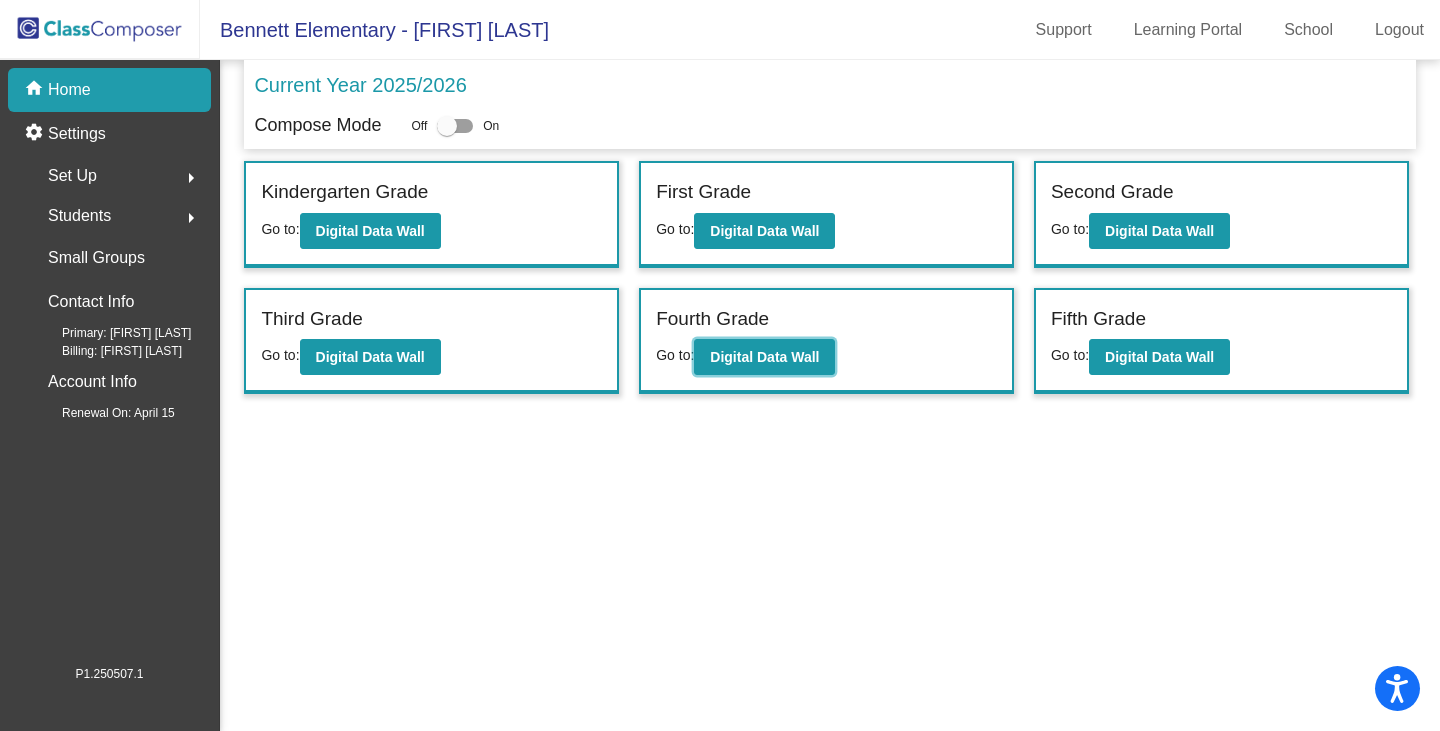 click on "Digital Data Wall" 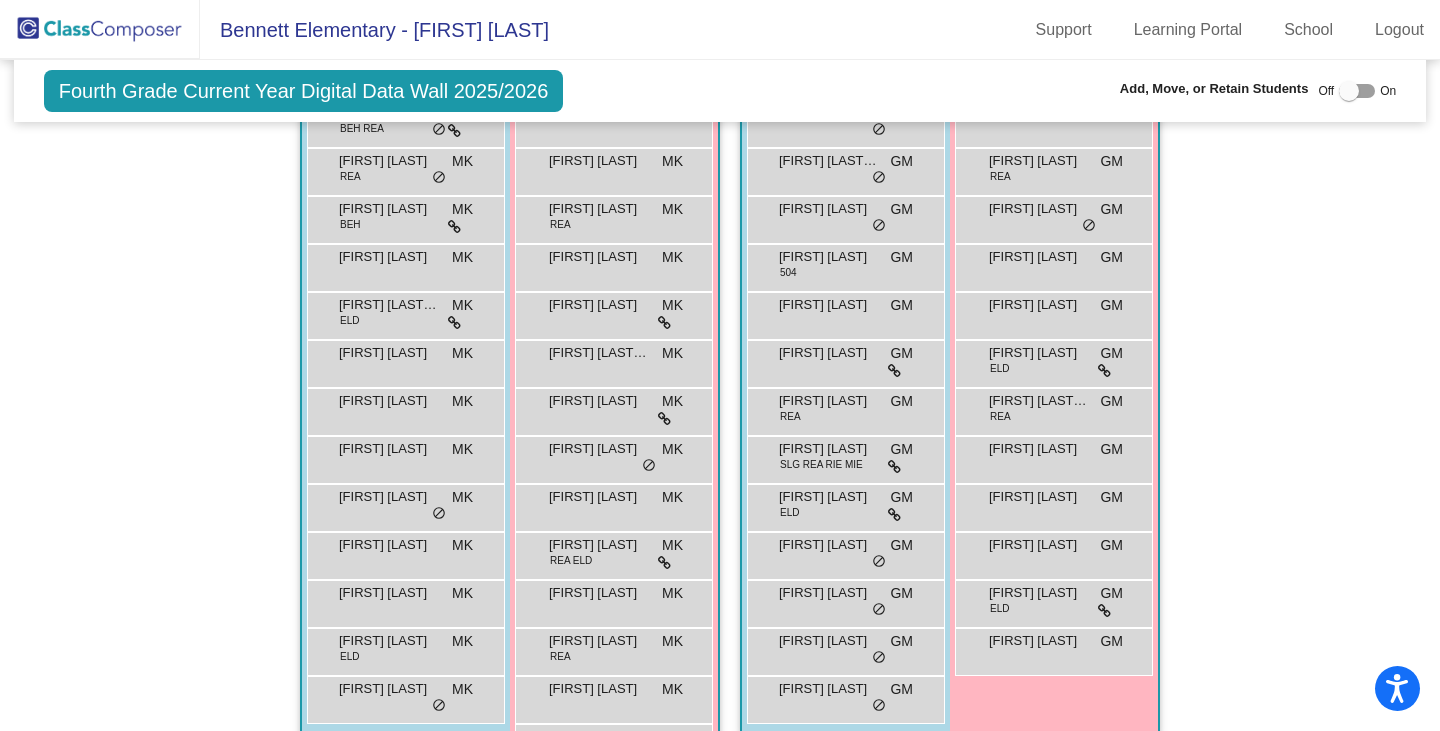 scroll, scrollTop: 445, scrollLeft: 0, axis: vertical 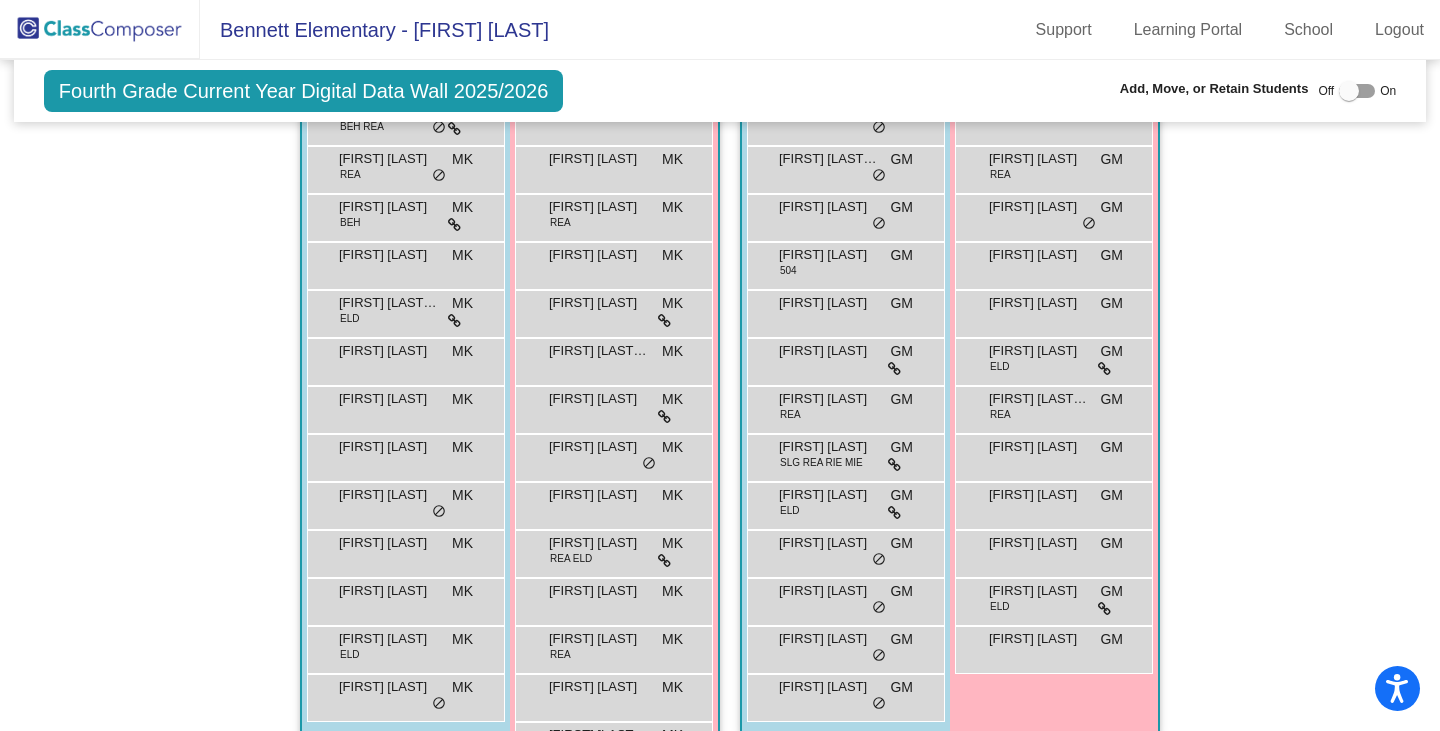 click on "[FIRST] [LAST]" at bounding box center (389, 639) 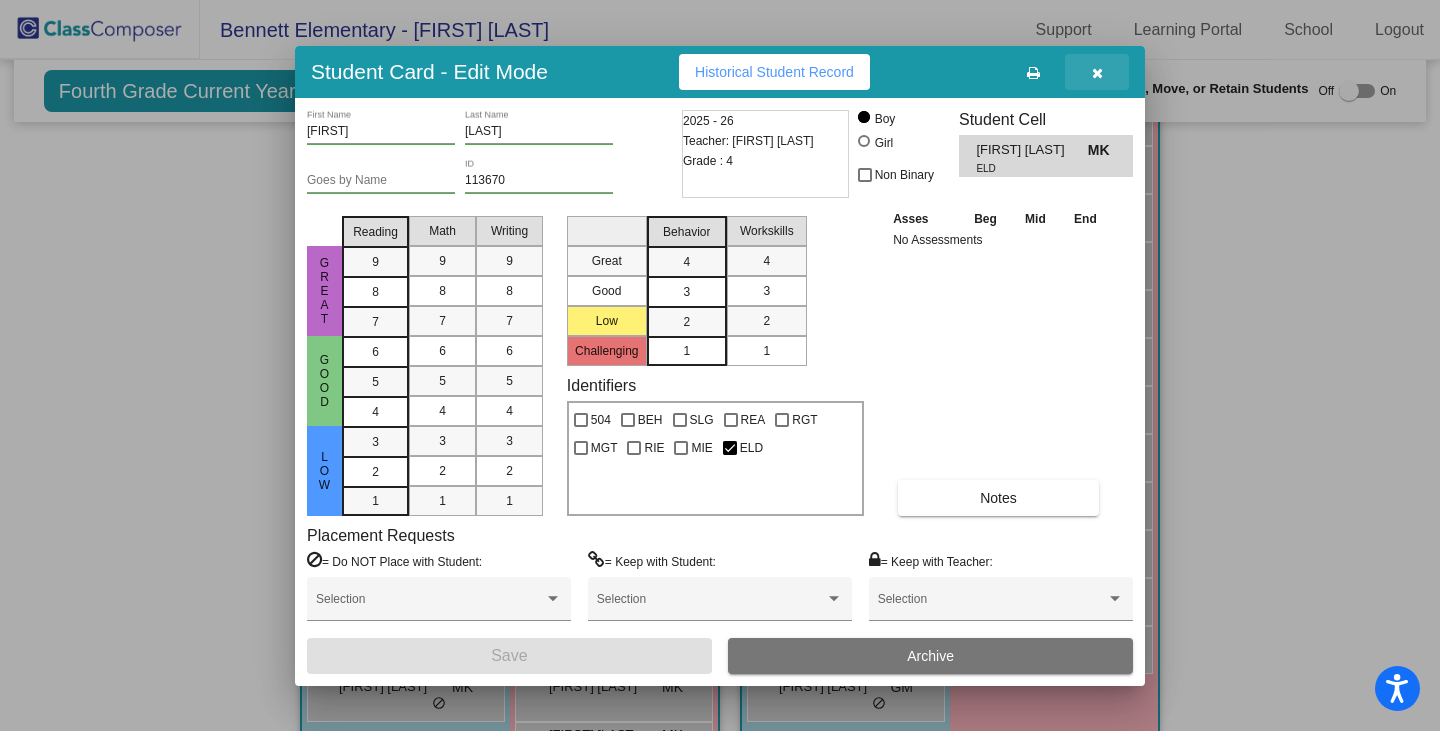 click at bounding box center (1097, 73) 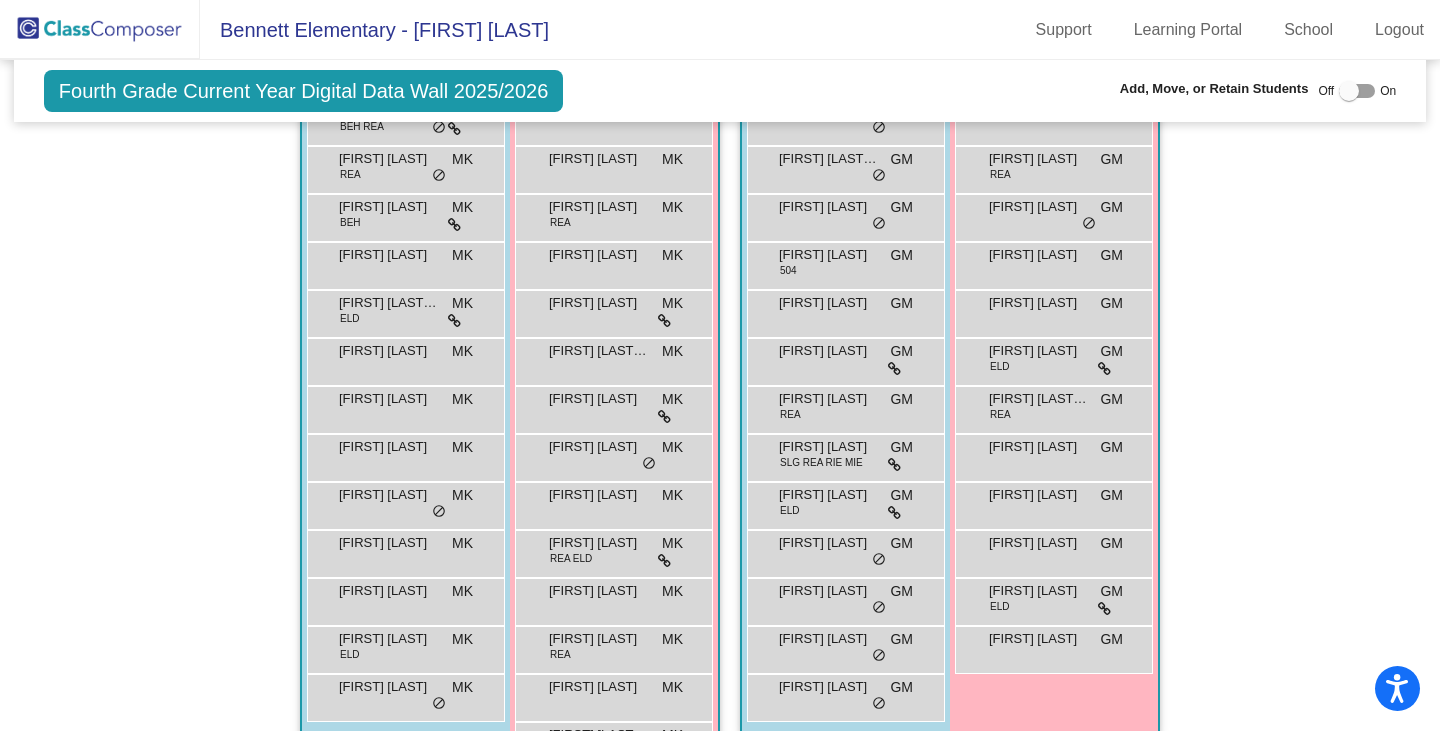 click on "[FIRST] [LAST]" at bounding box center (389, 639) 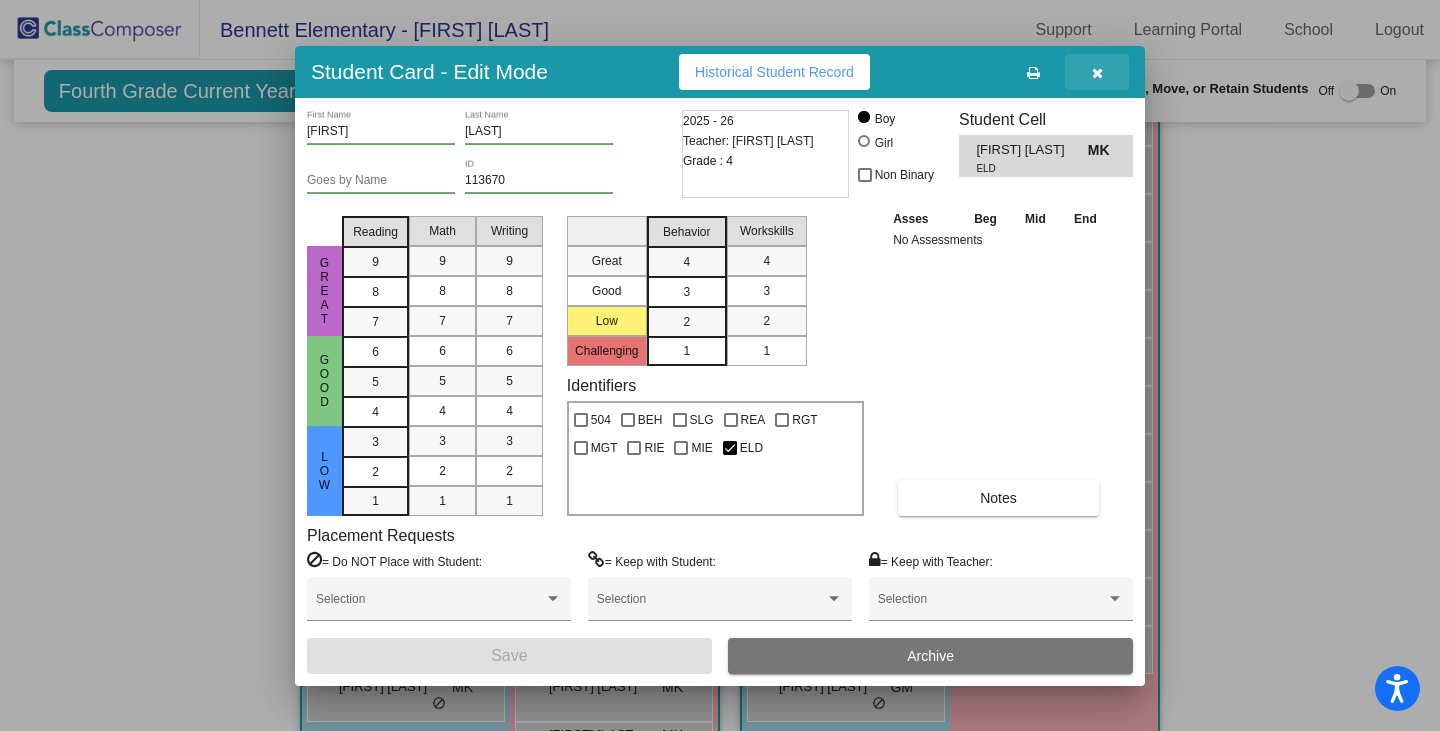 click at bounding box center [1097, 72] 